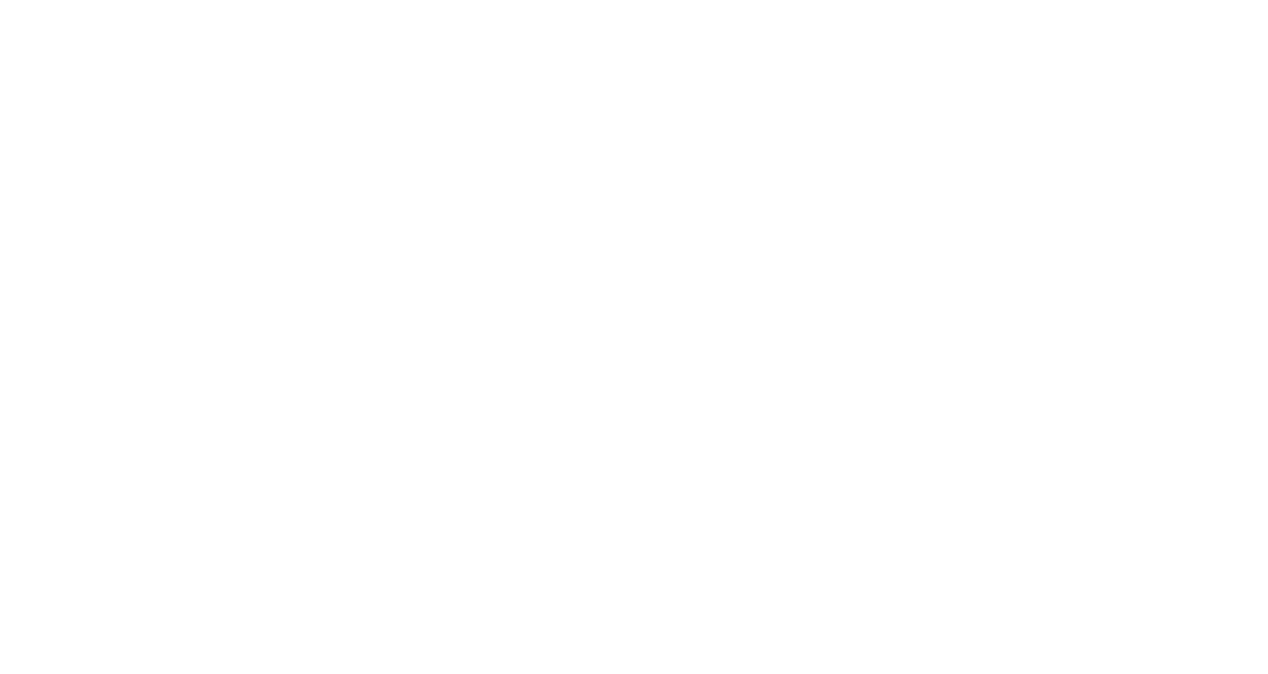 scroll, scrollTop: 0, scrollLeft: 0, axis: both 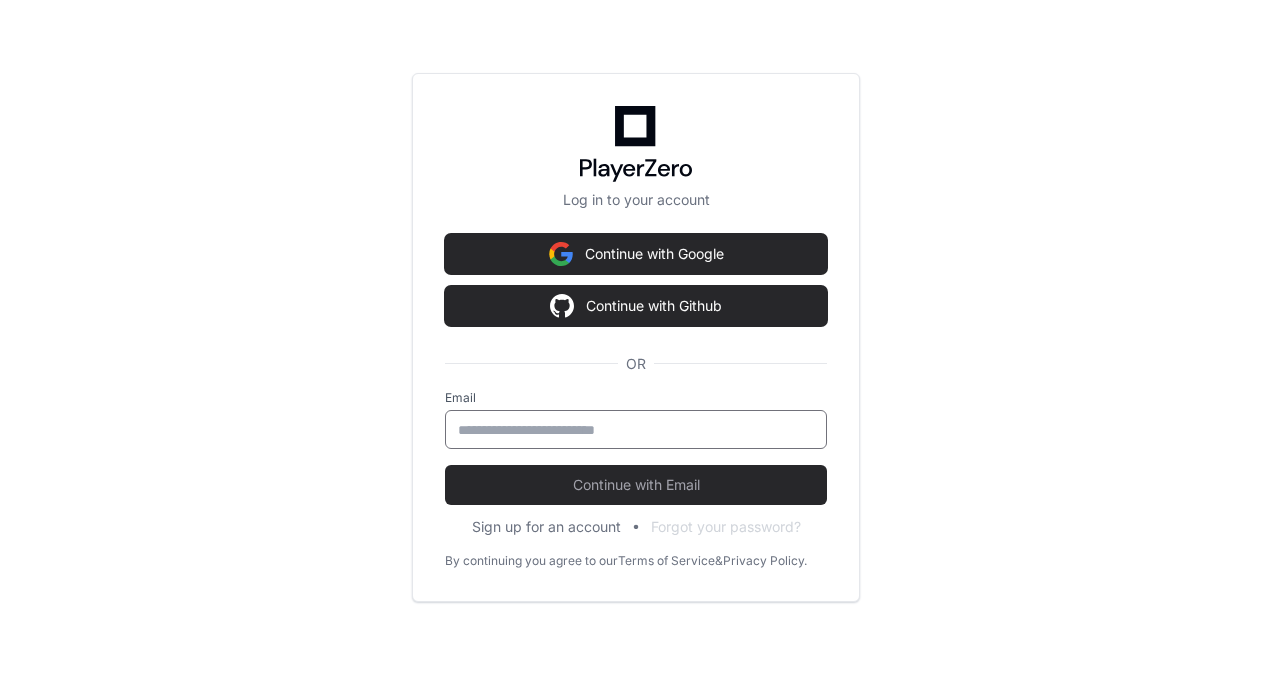 click at bounding box center [636, 430] 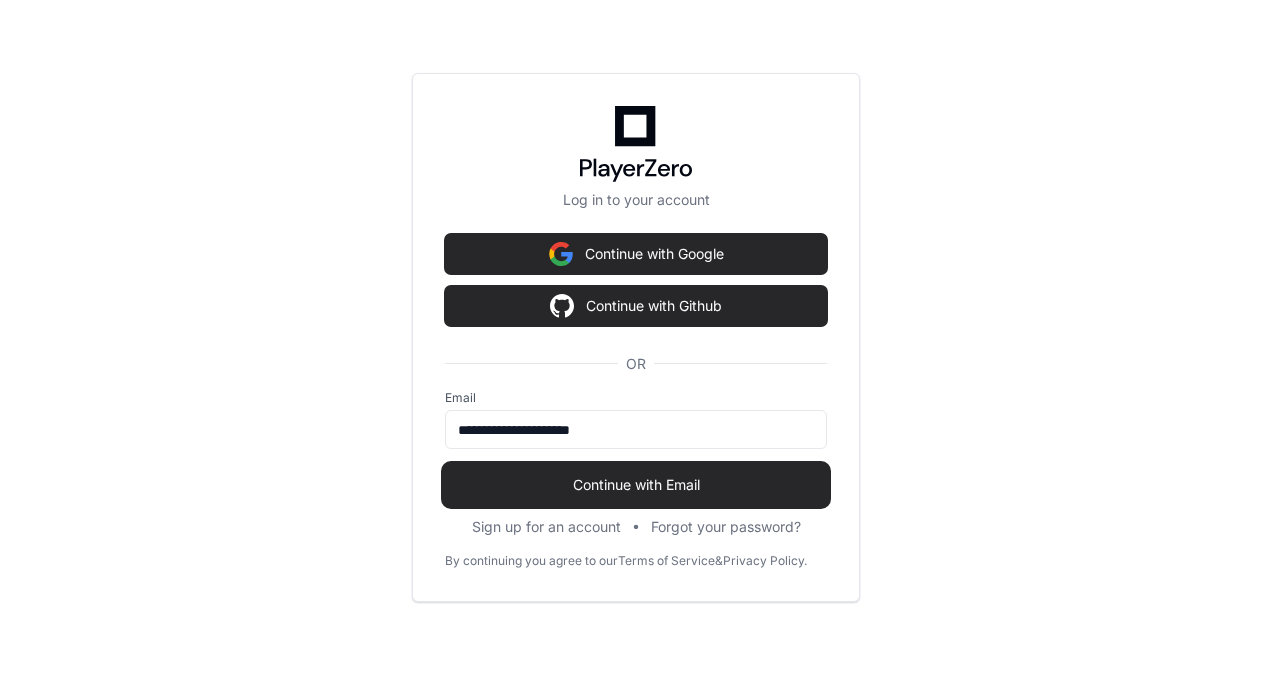 click on "Continue with Email" at bounding box center (636, 485) 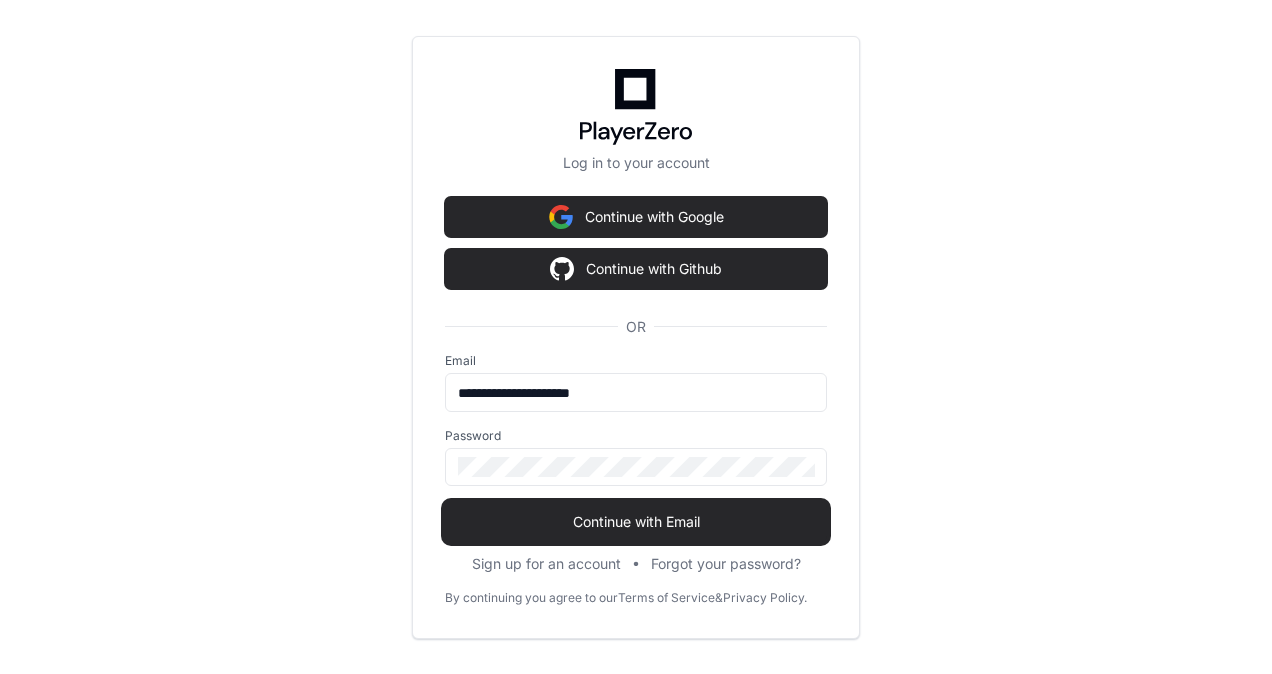 click on "Continue with Email" at bounding box center (636, 522) 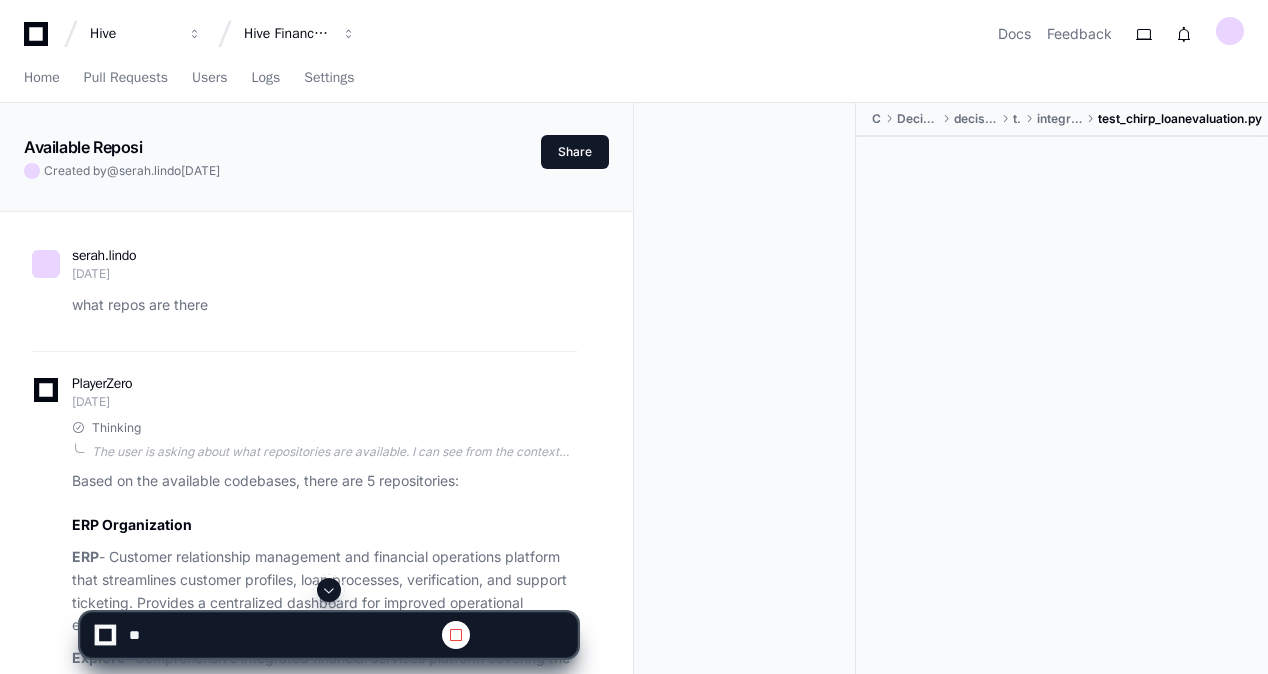 scroll, scrollTop: 4152, scrollLeft: 0, axis: vertical 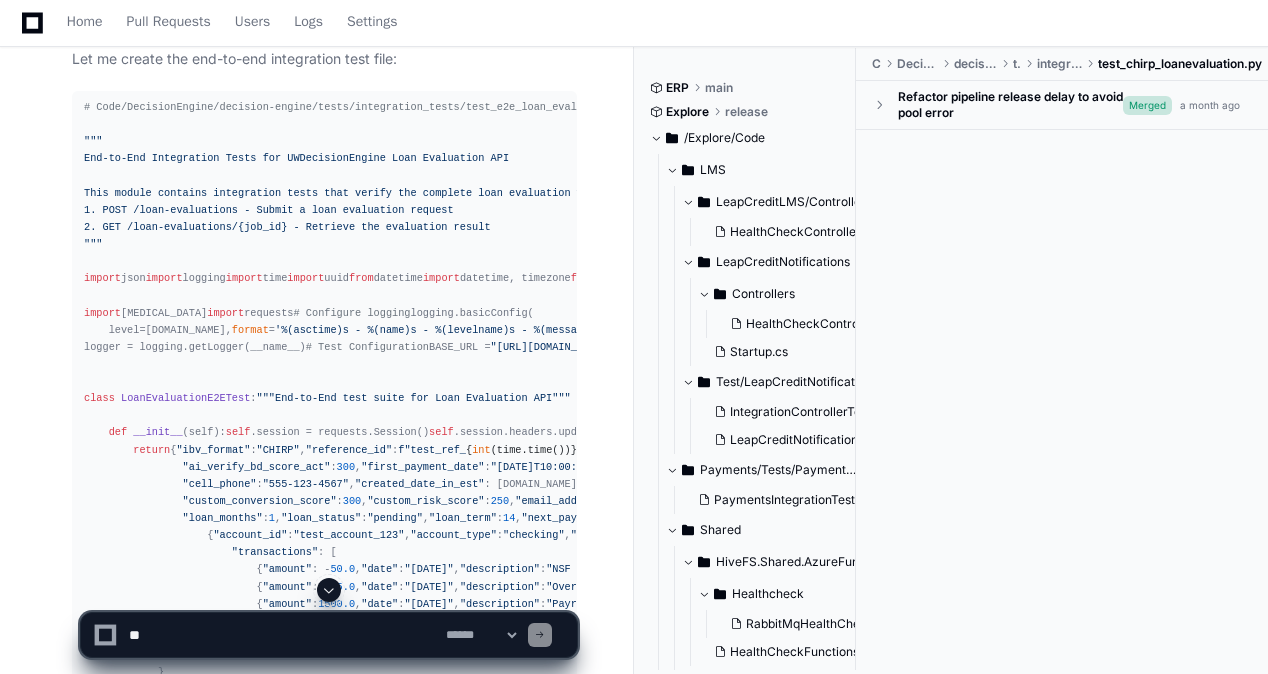 click 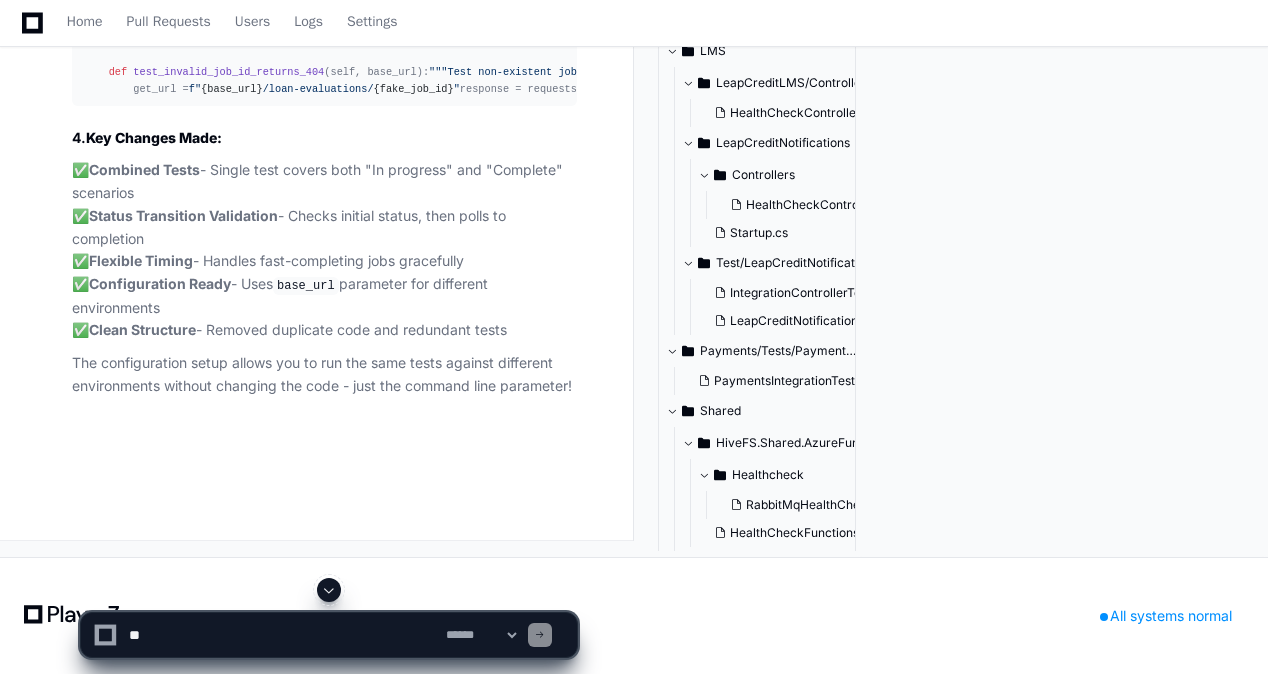 scroll, scrollTop: 146116, scrollLeft: 0, axis: vertical 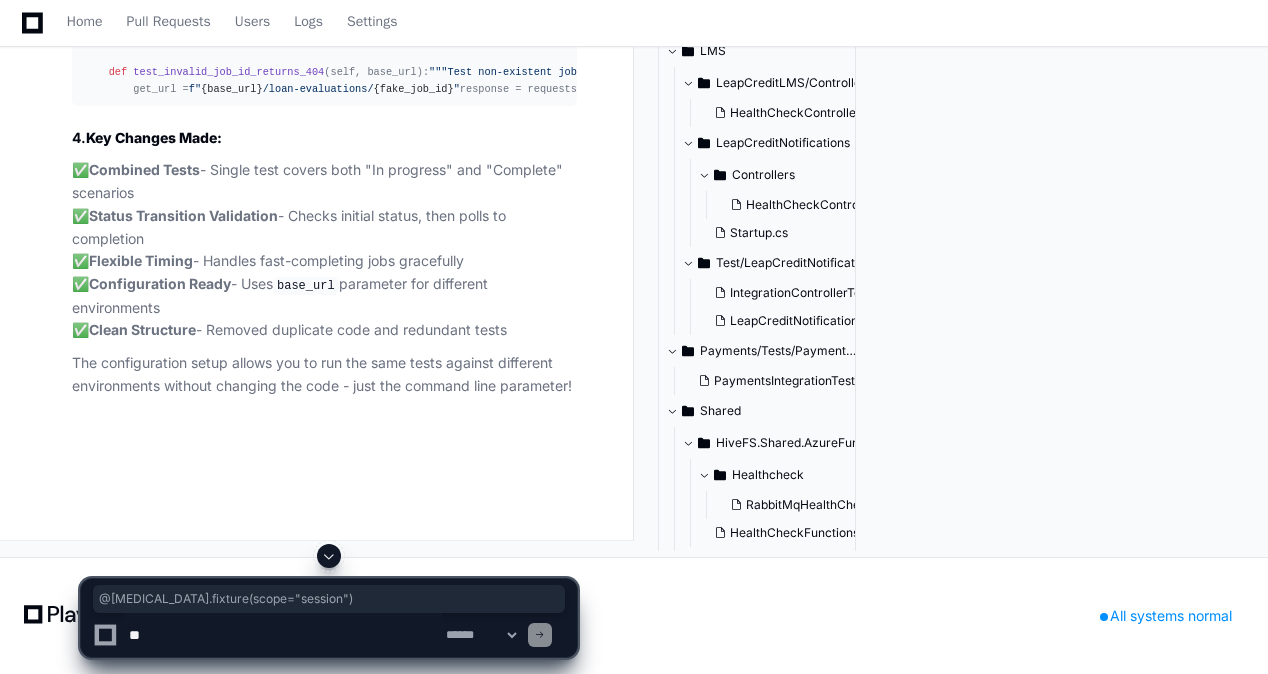 drag, startPoint x: 84, startPoint y: 309, endPoint x: 272, endPoint y: 308, distance: 188.00266 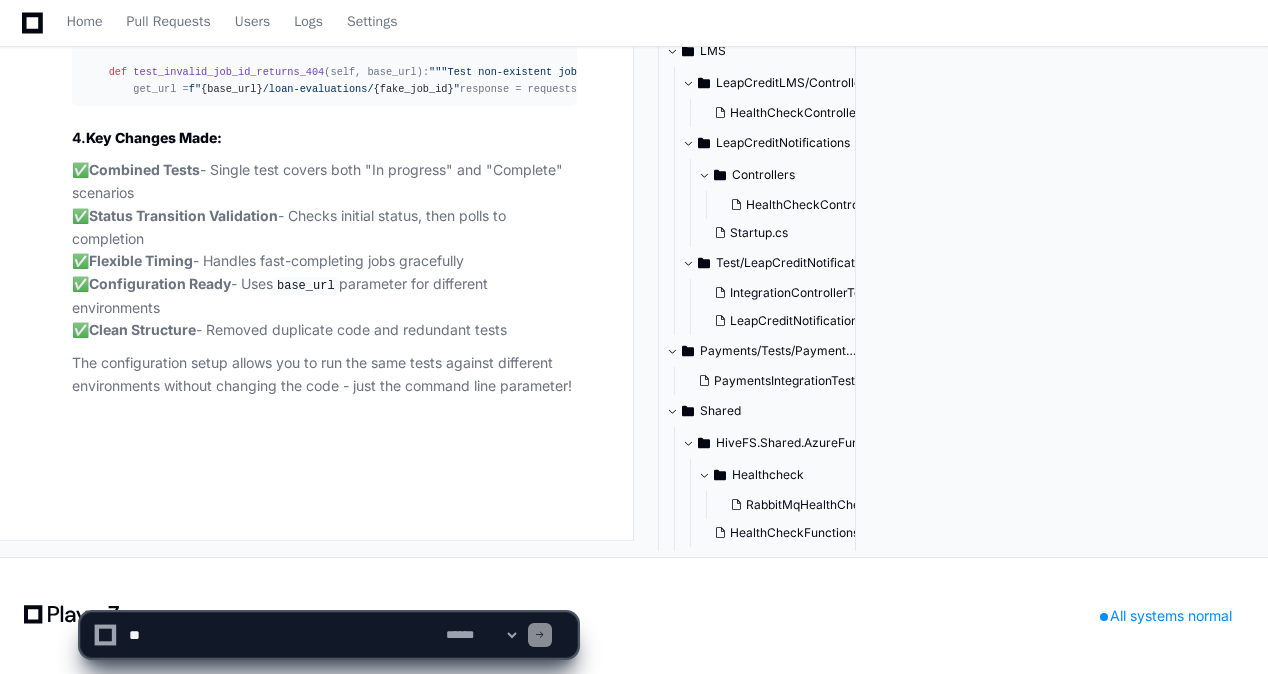 scroll, scrollTop: 151016, scrollLeft: 0, axis: vertical 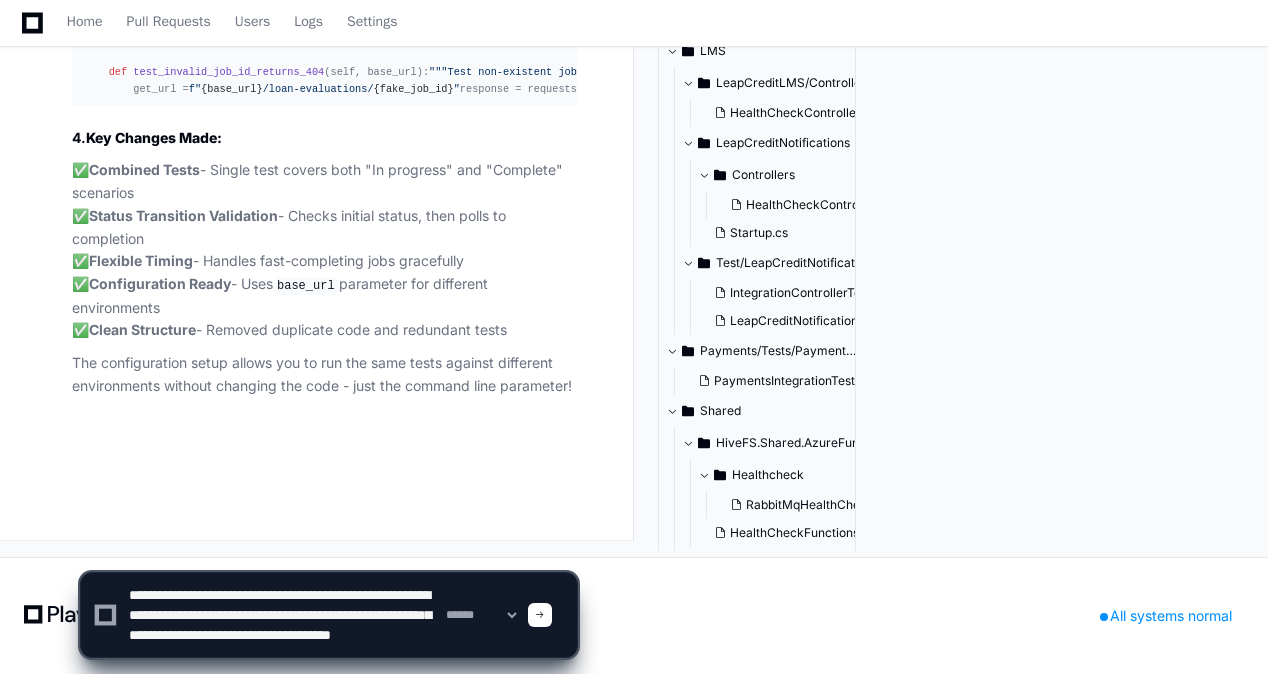 paste on "**********" 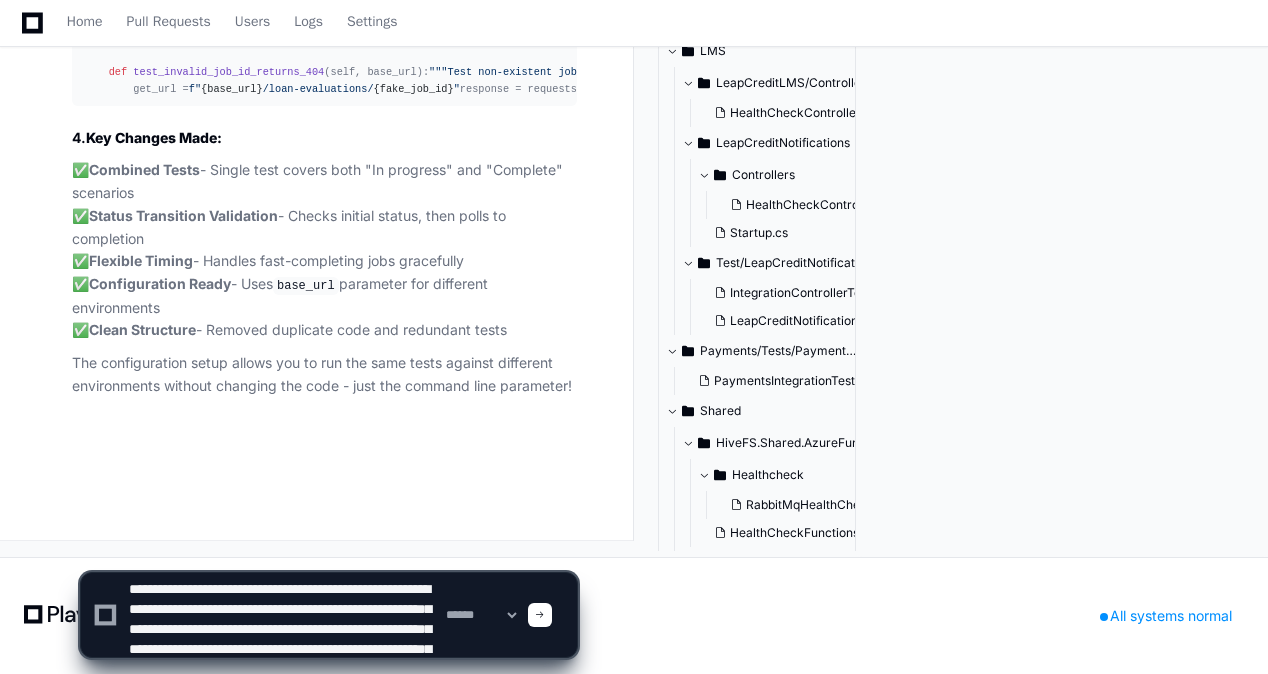 scroll, scrollTop: 66, scrollLeft: 0, axis: vertical 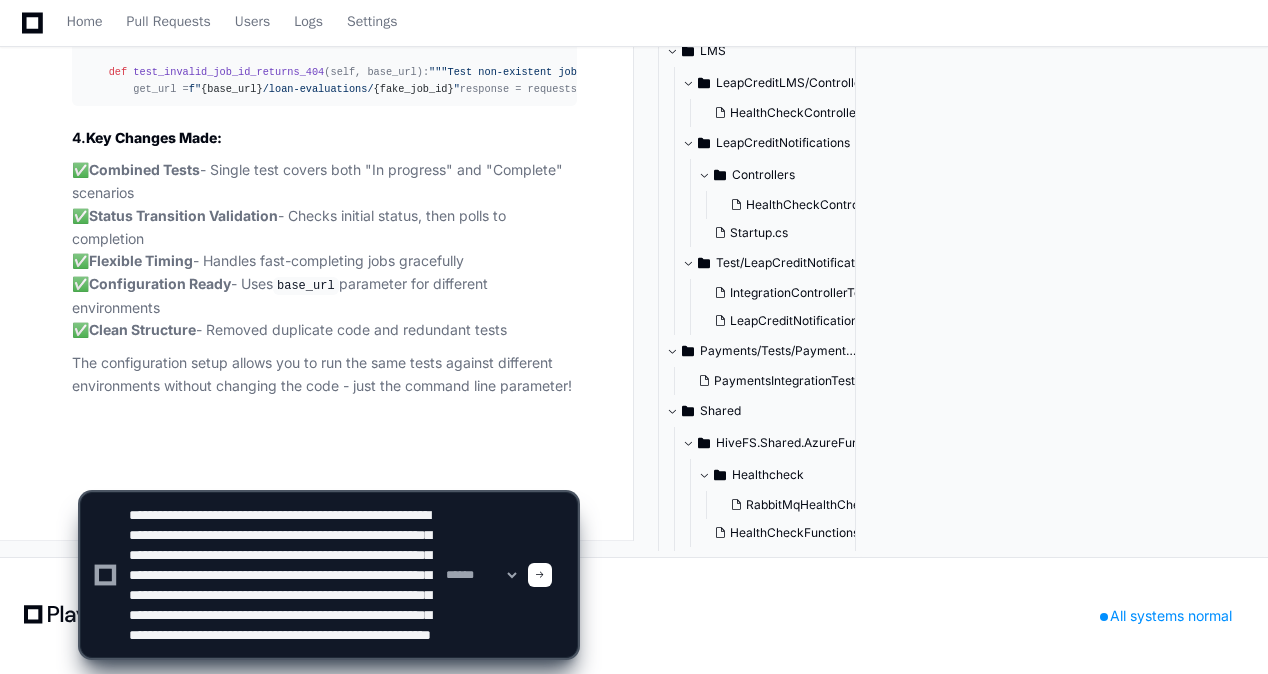 type on "**********" 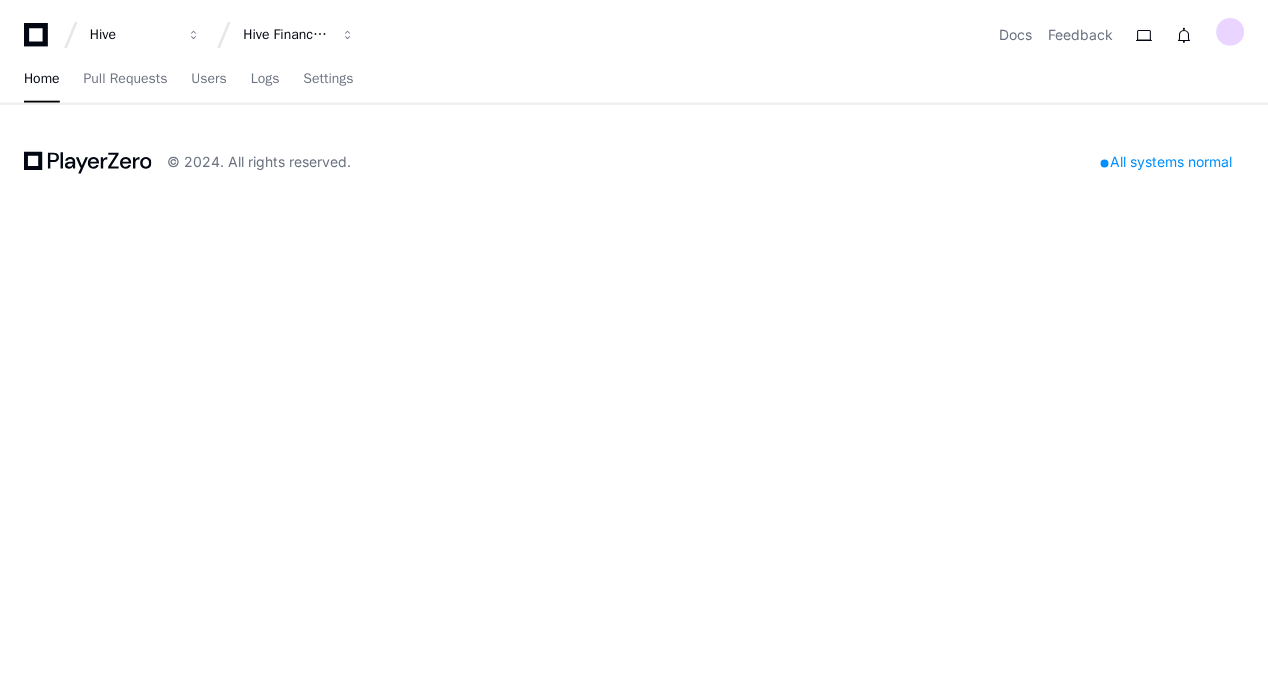 scroll, scrollTop: 0, scrollLeft: 0, axis: both 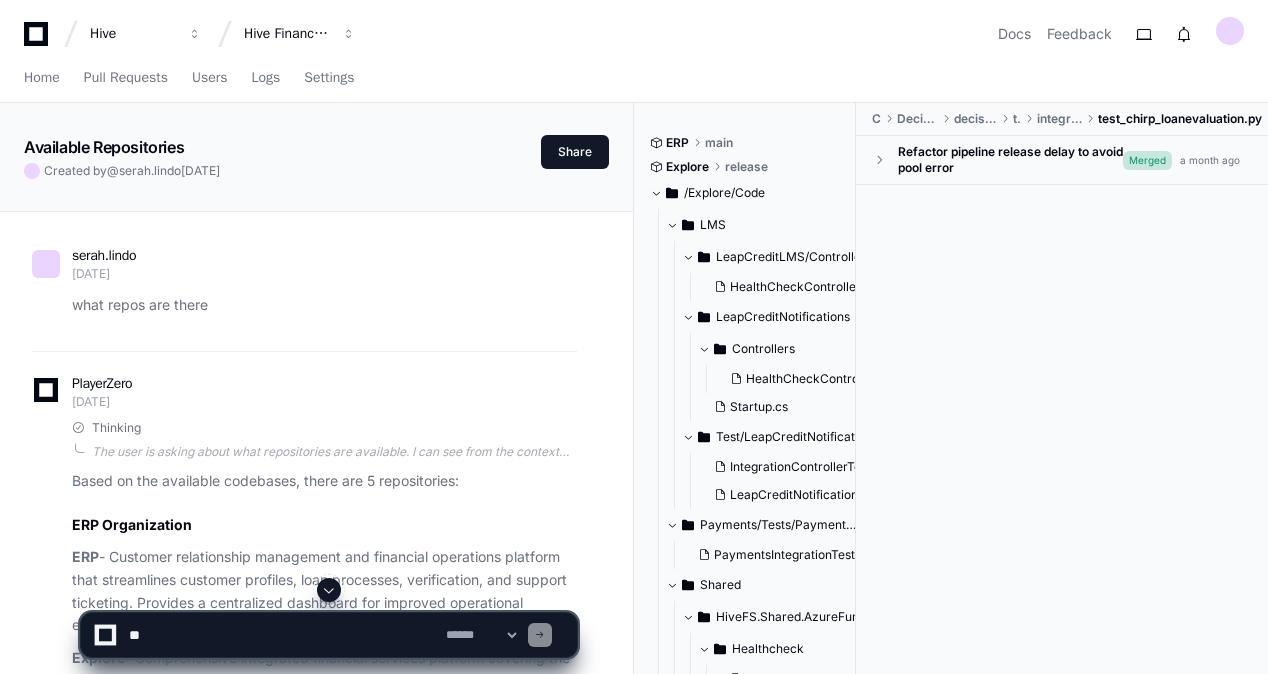 click 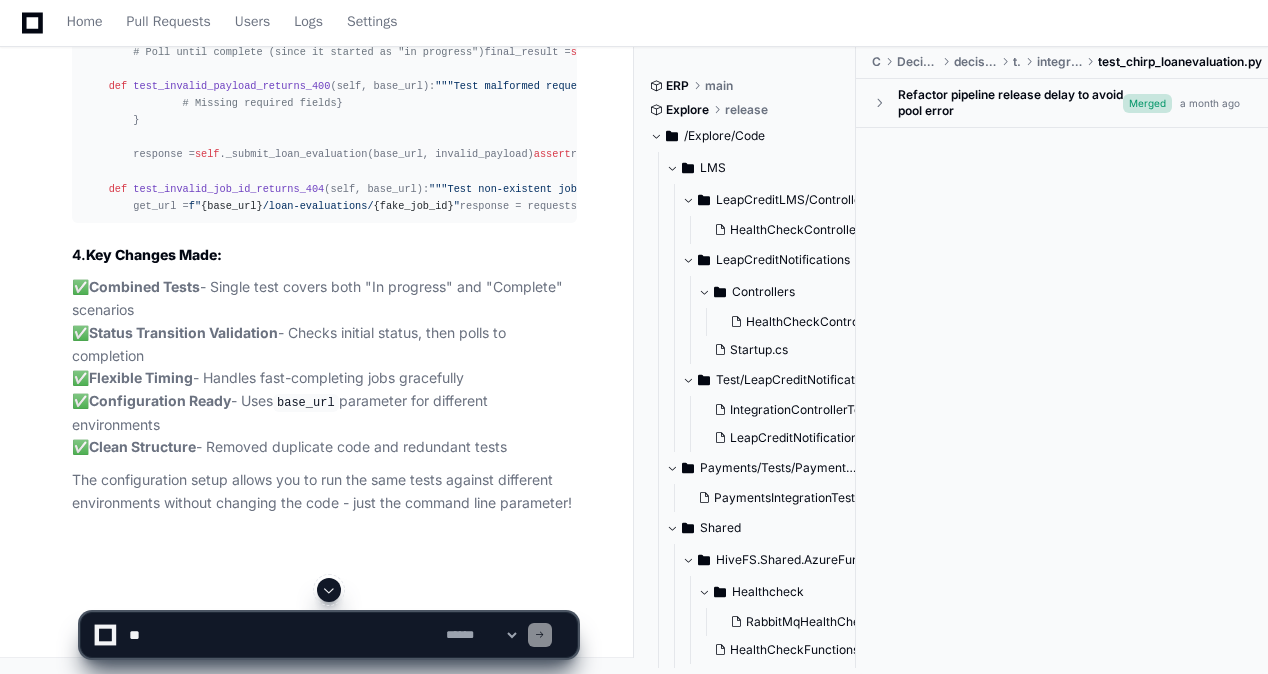 scroll, scrollTop: 150898, scrollLeft: 0, axis: vertical 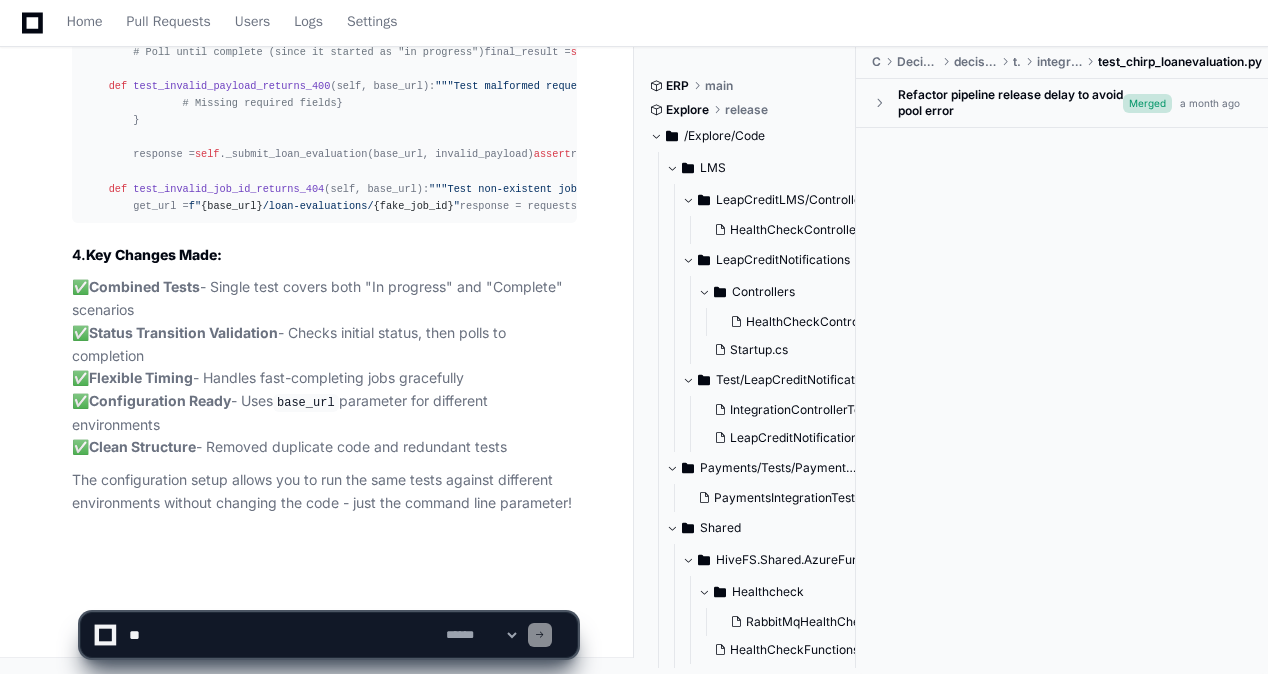 click 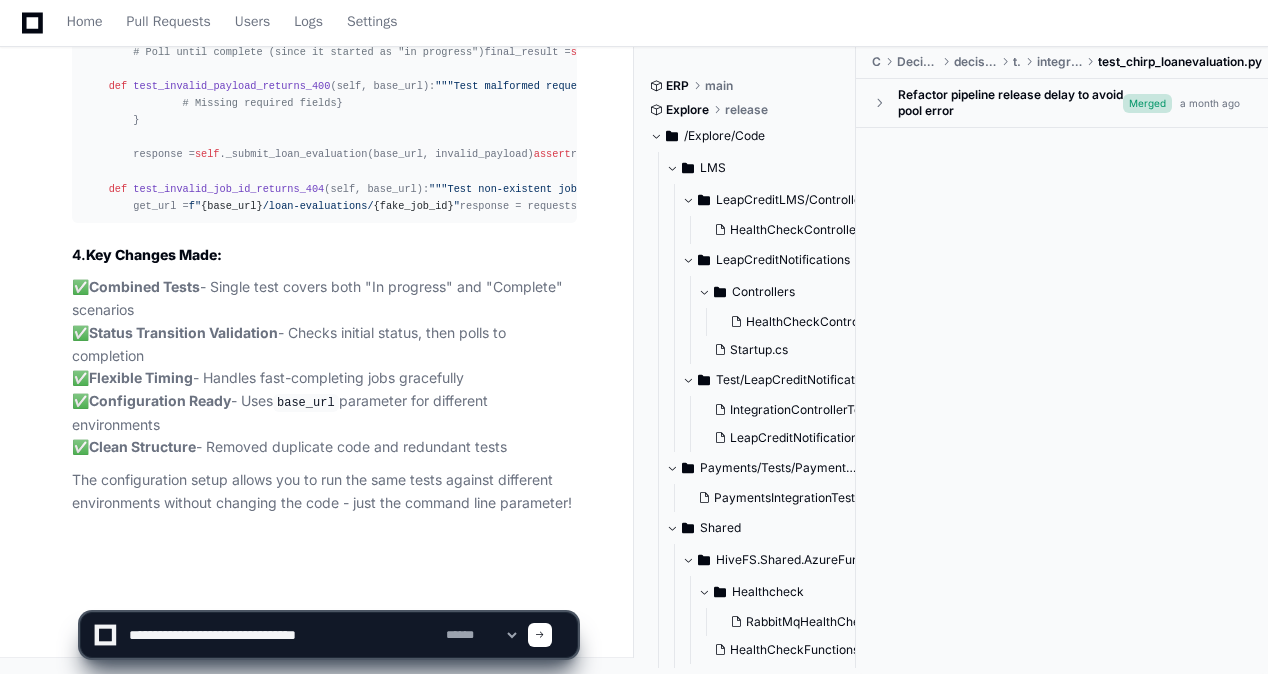 drag, startPoint x: 376, startPoint y: 628, endPoint x: 292, endPoint y: 637, distance: 84.48077 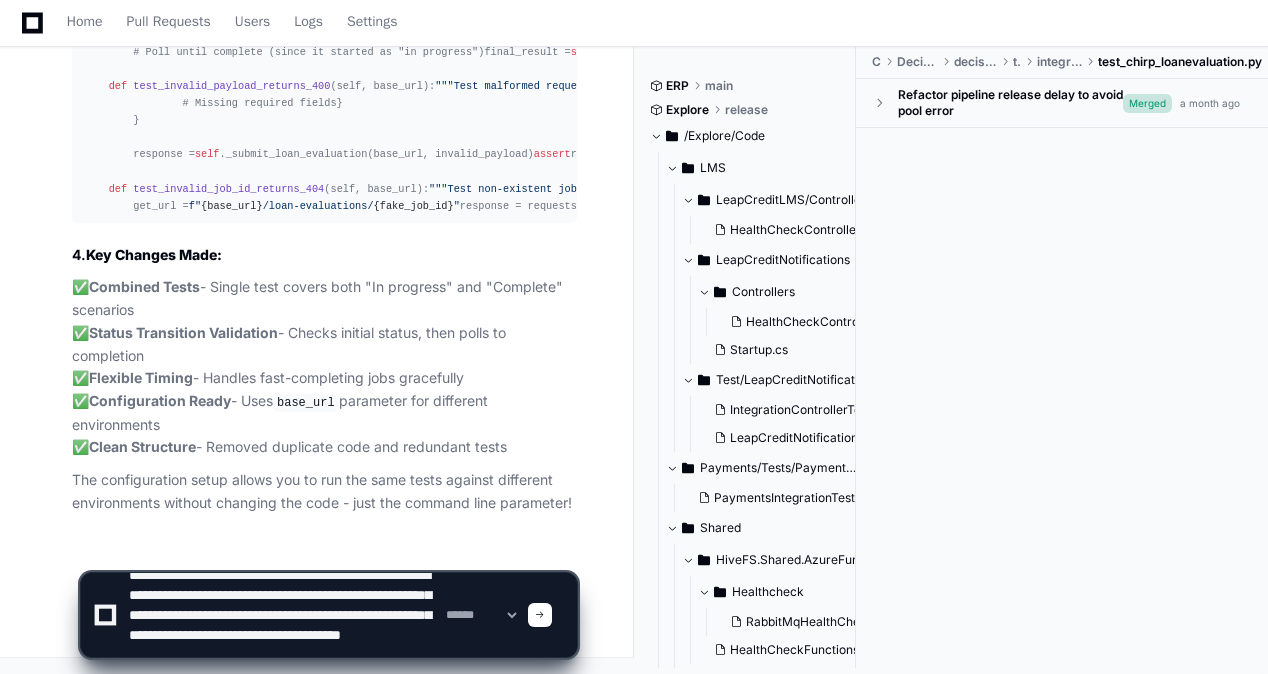 scroll, scrollTop: 40, scrollLeft: 0, axis: vertical 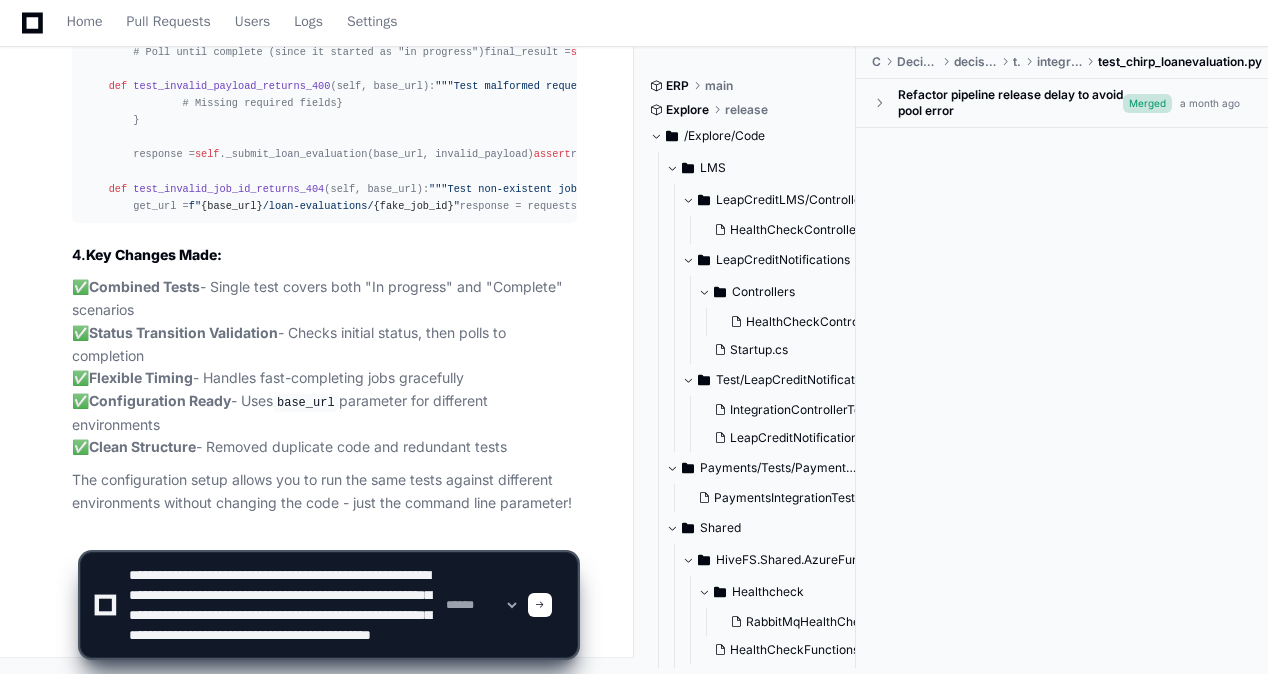 paste on "**********" 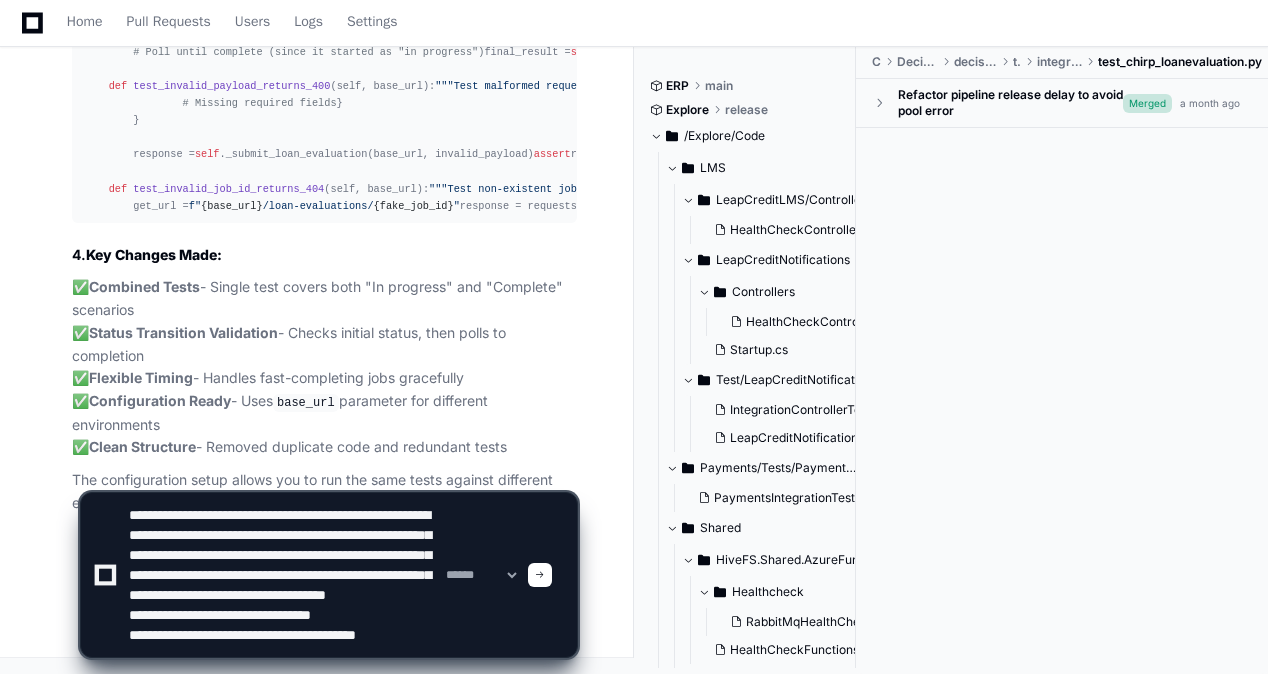 scroll, scrollTop: 46, scrollLeft: 0, axis: vertical 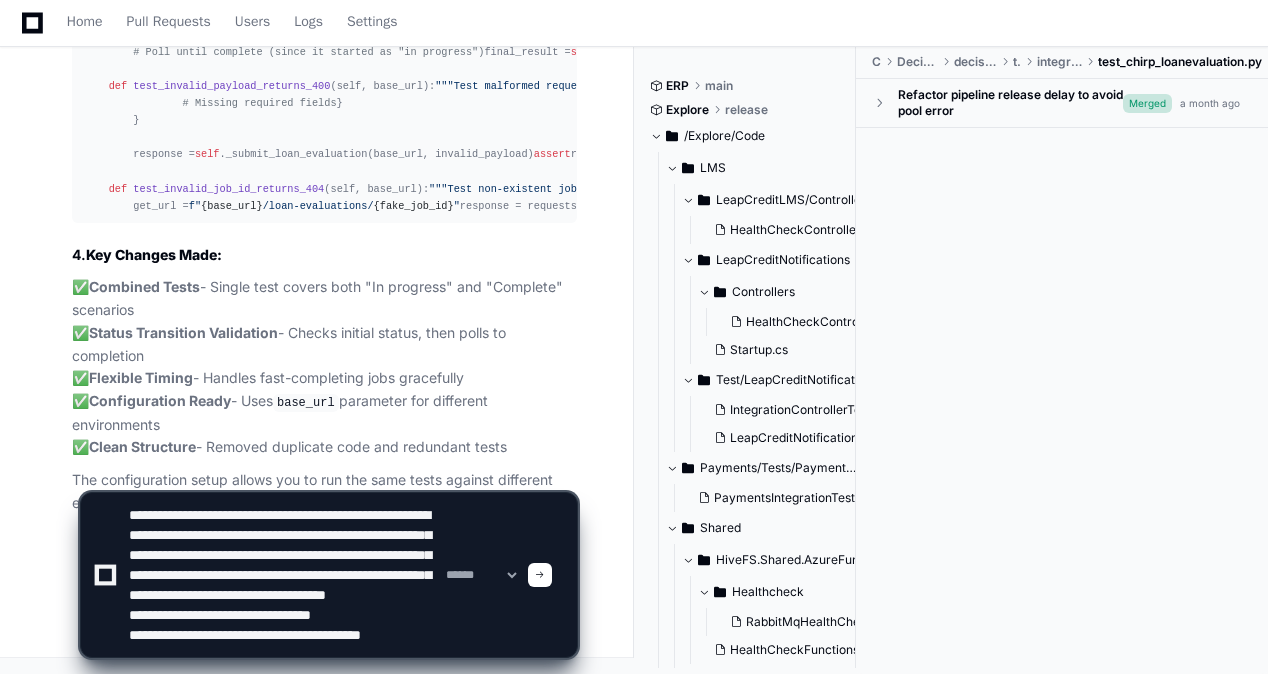 paste on "**********" 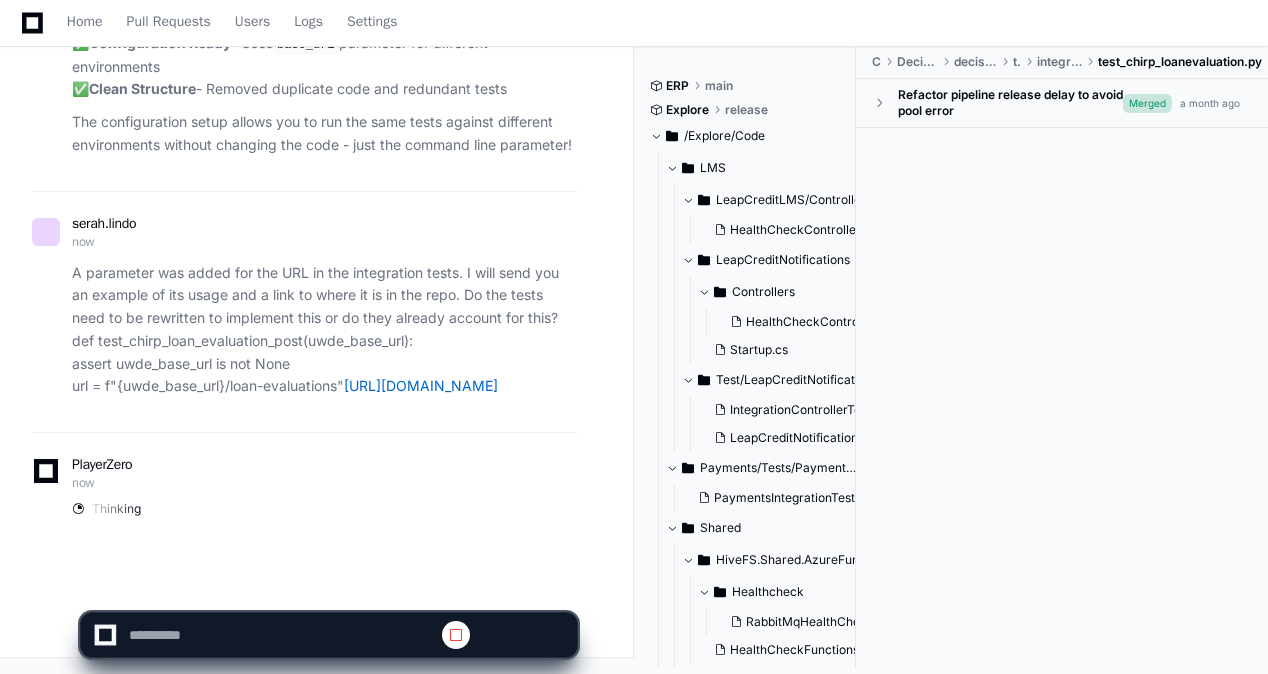 scroll, scrollTop: 0, scrollLeft: 0, axis: both 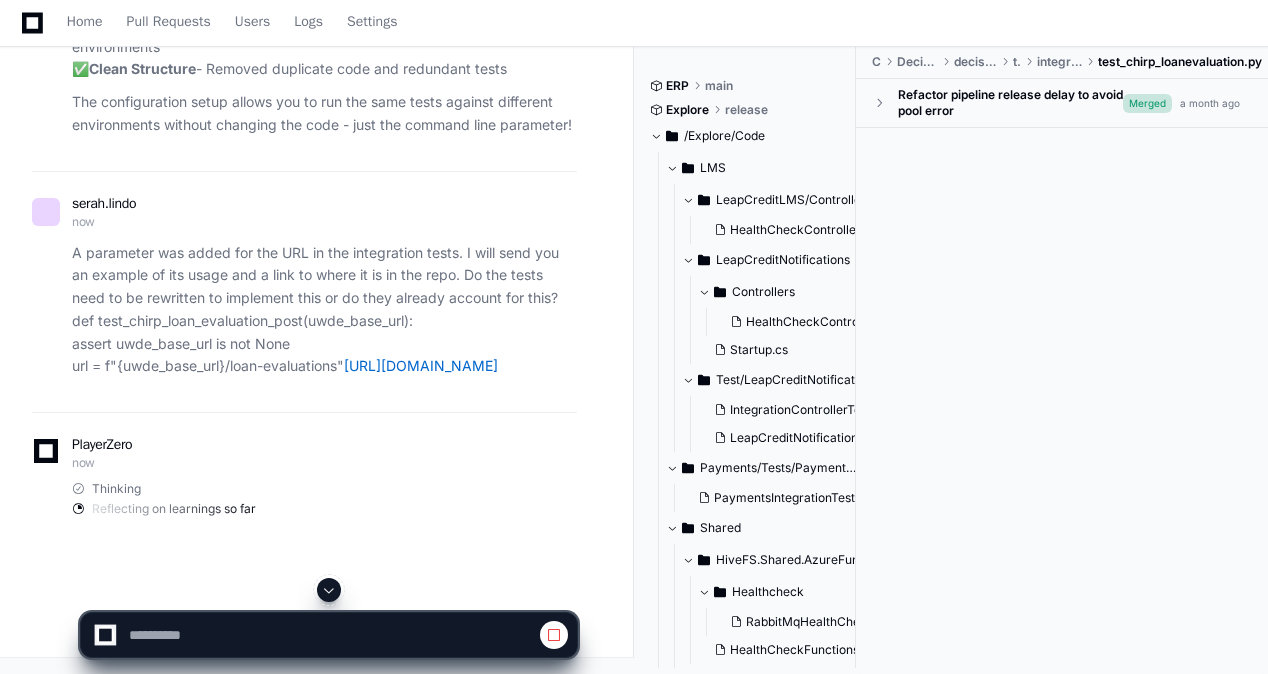 click 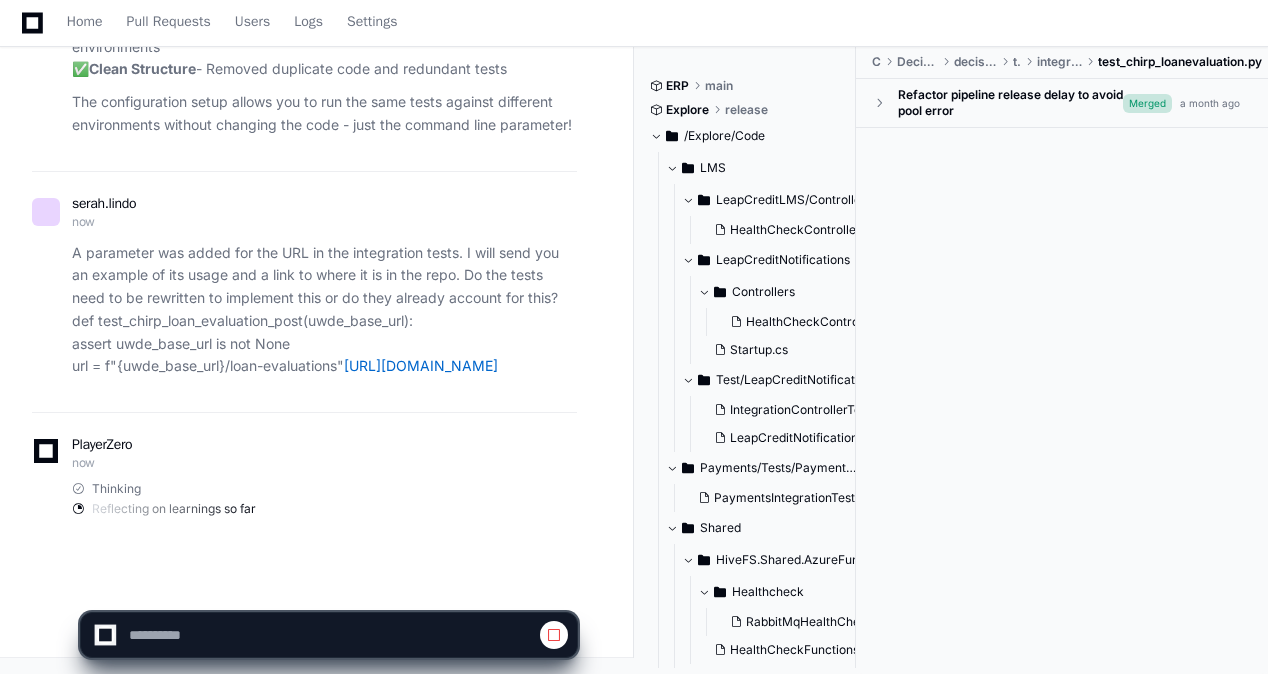 scroll, scrollTop: 151344, scrollLeft: 0, axis: vertical 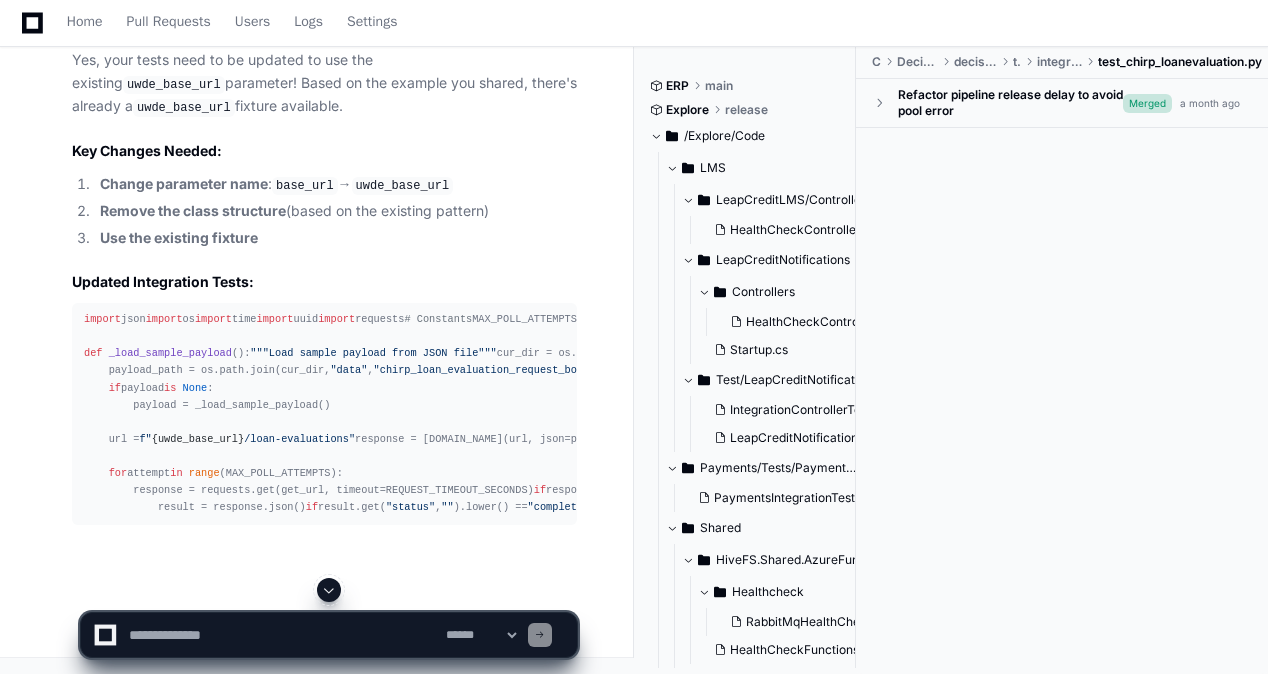 click 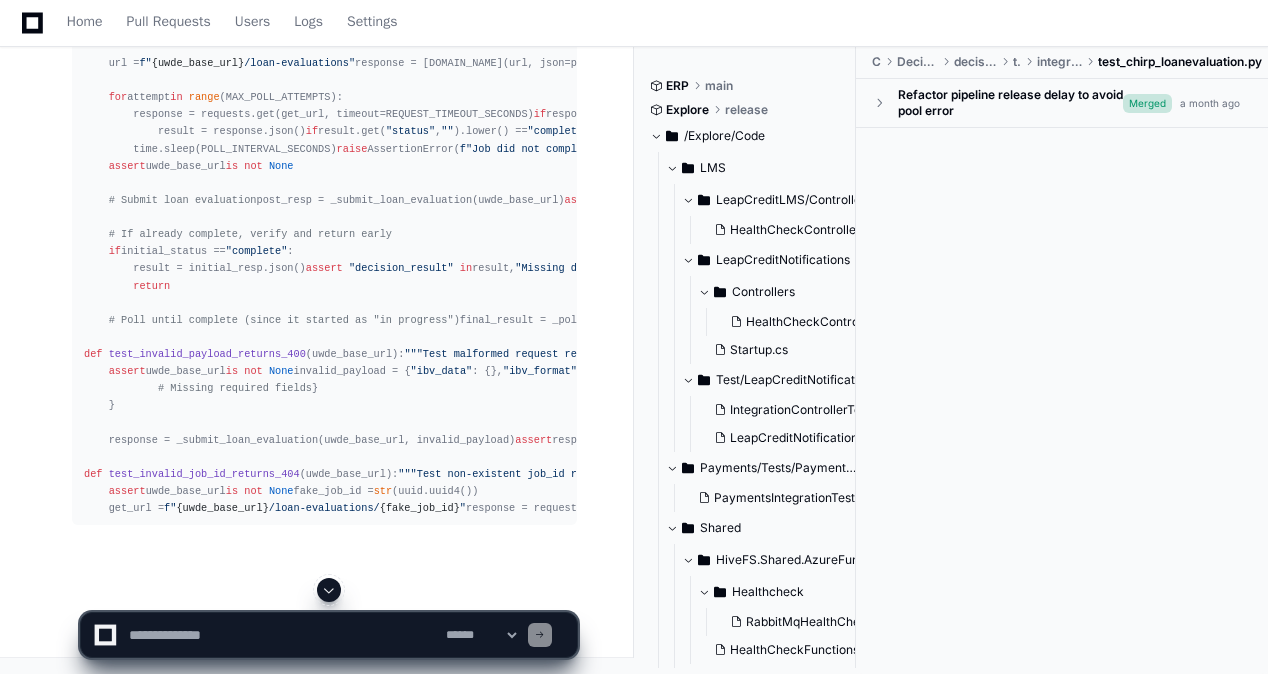 scroll, scrollTop: 152472, scrollLeft: 0, axis: vertical 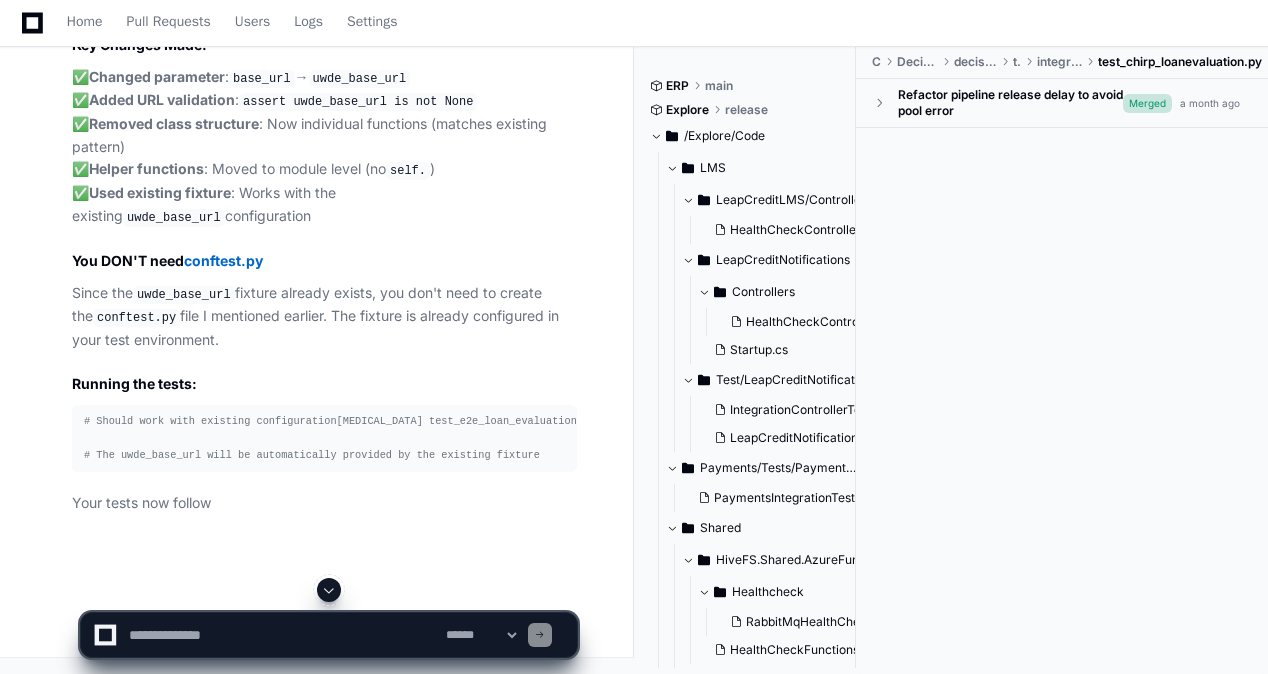 click 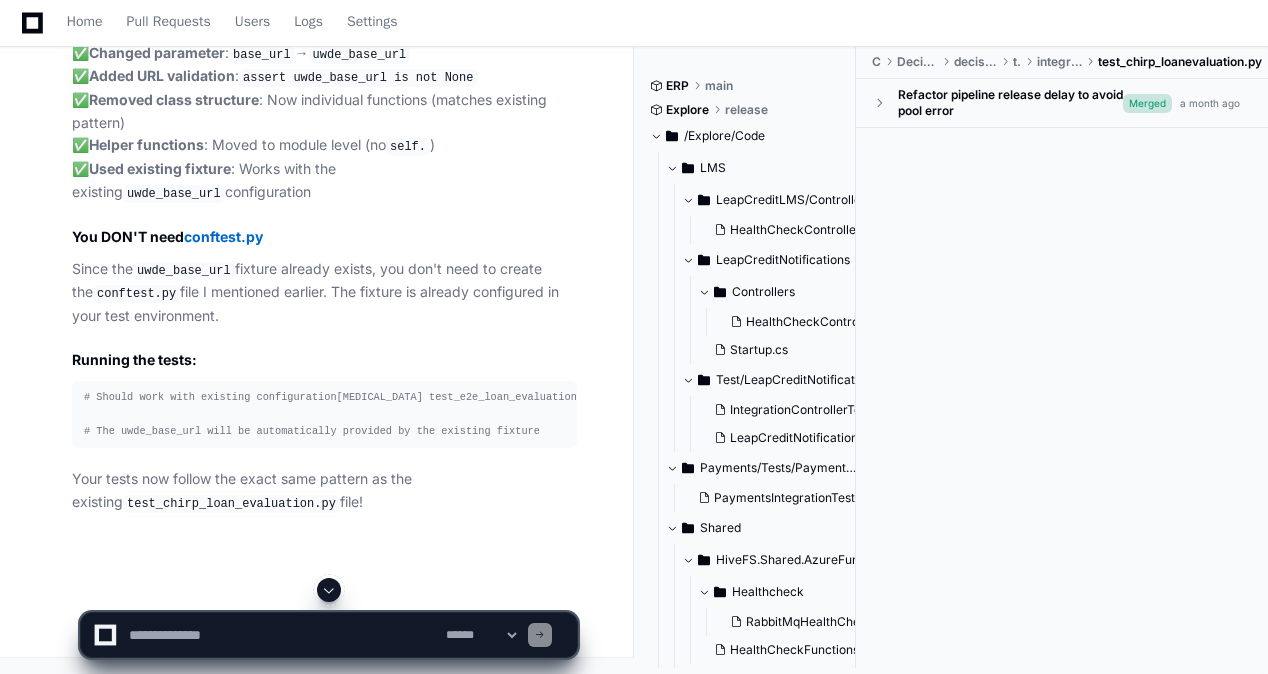scroll, scrollTop: 151980, scrollLeft: 0, axis: vertical 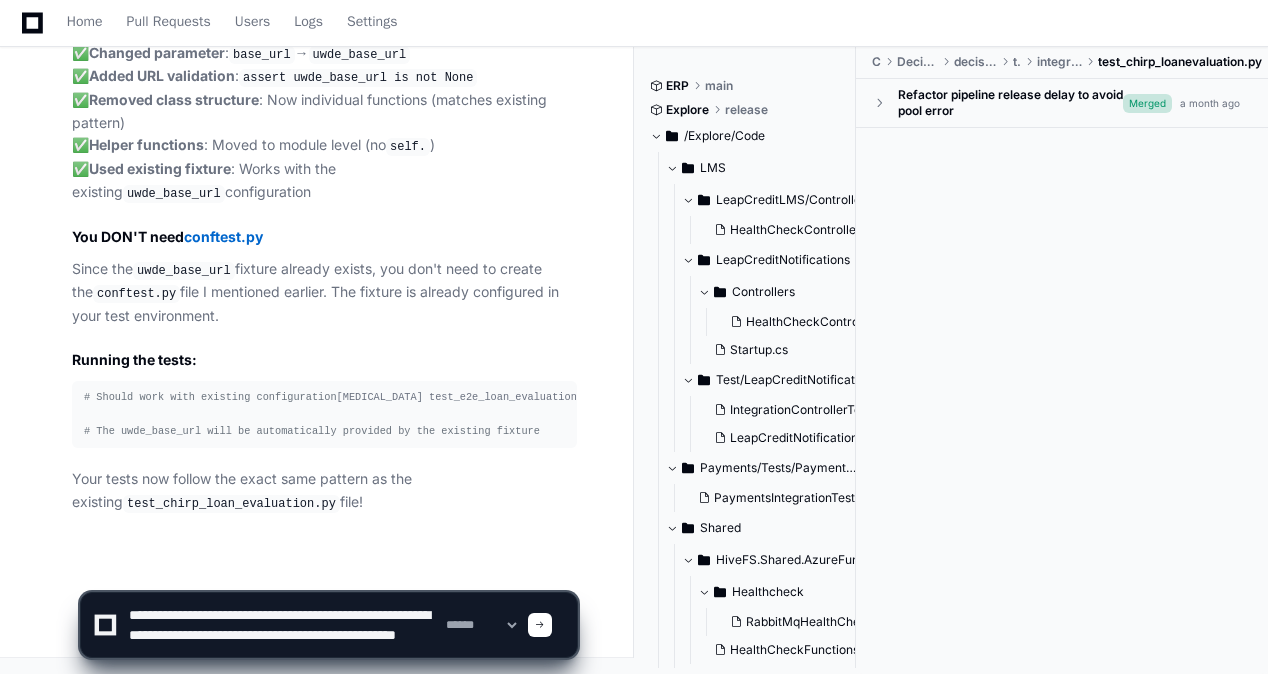 paste on "**********" 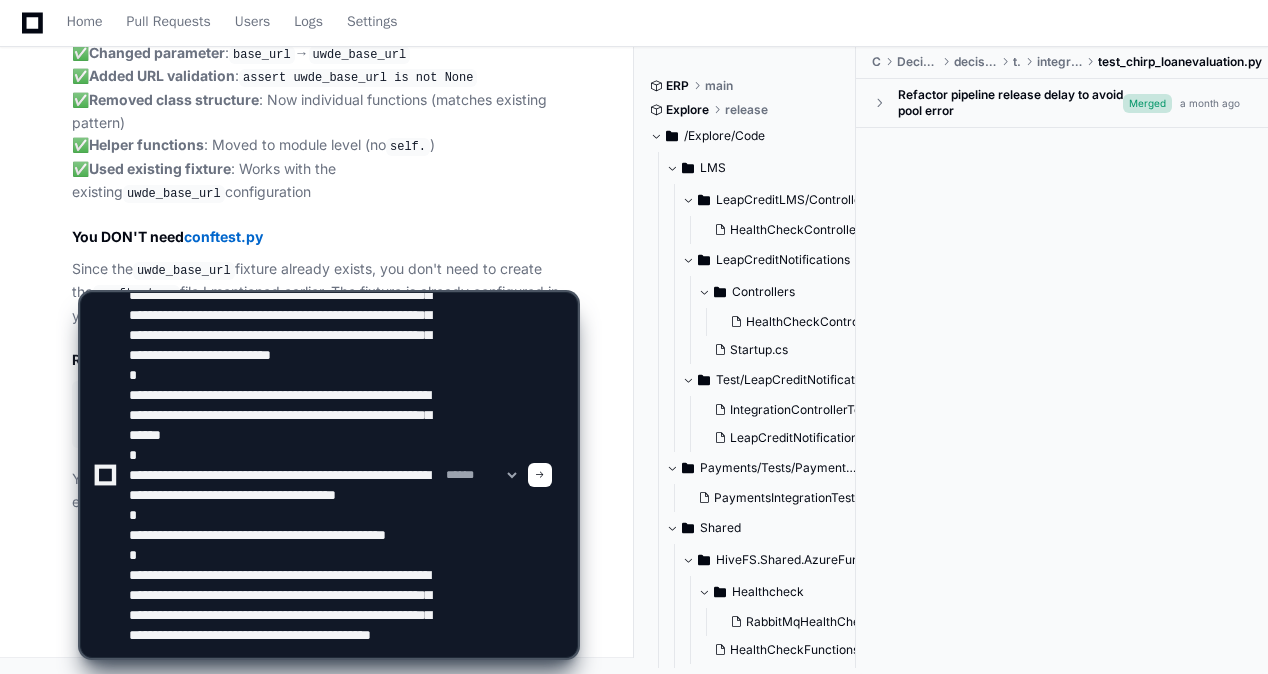 scroll, scrollTop: 186, scrollLeft: 0, axis: vertical 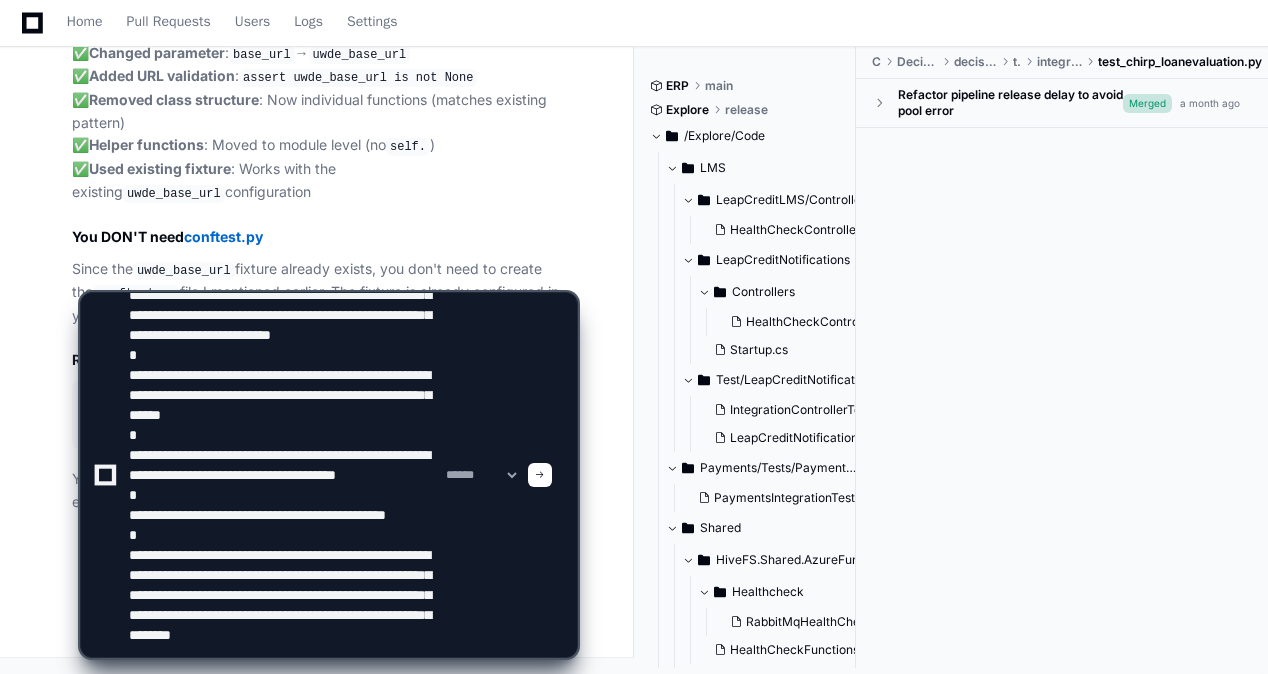 type on "**********" 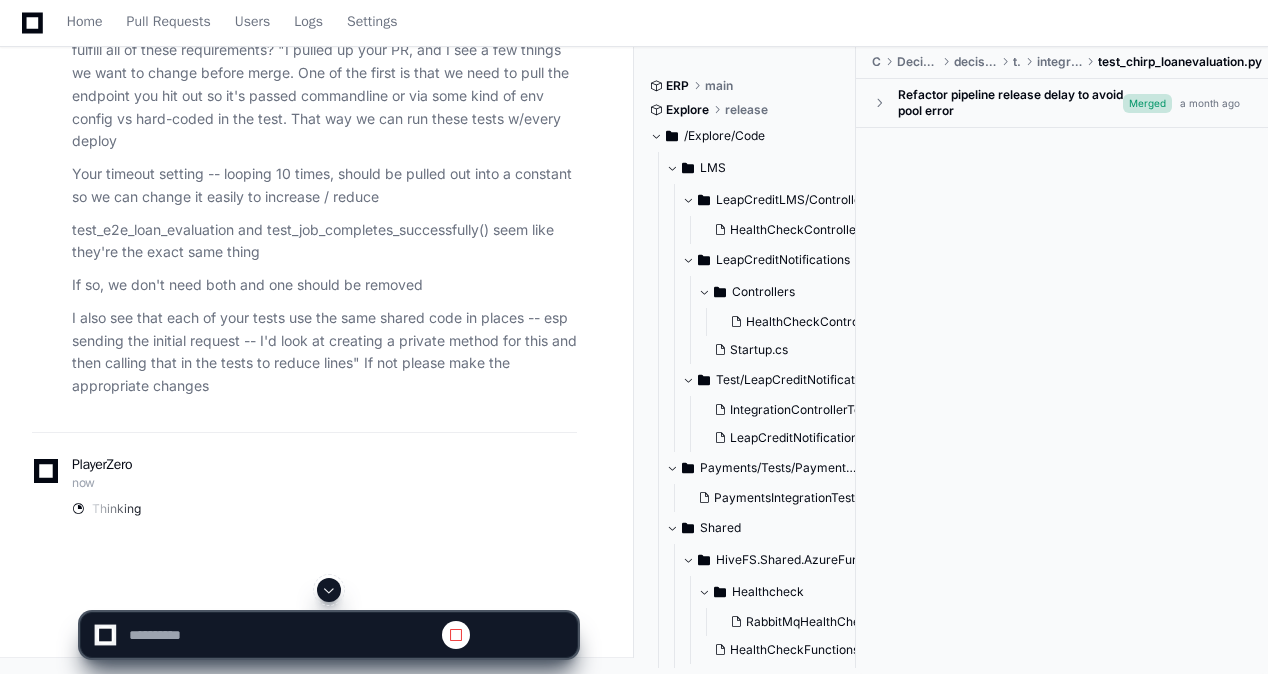 scroll, scrollTop: 0, scrollLeft: 0, axis: both 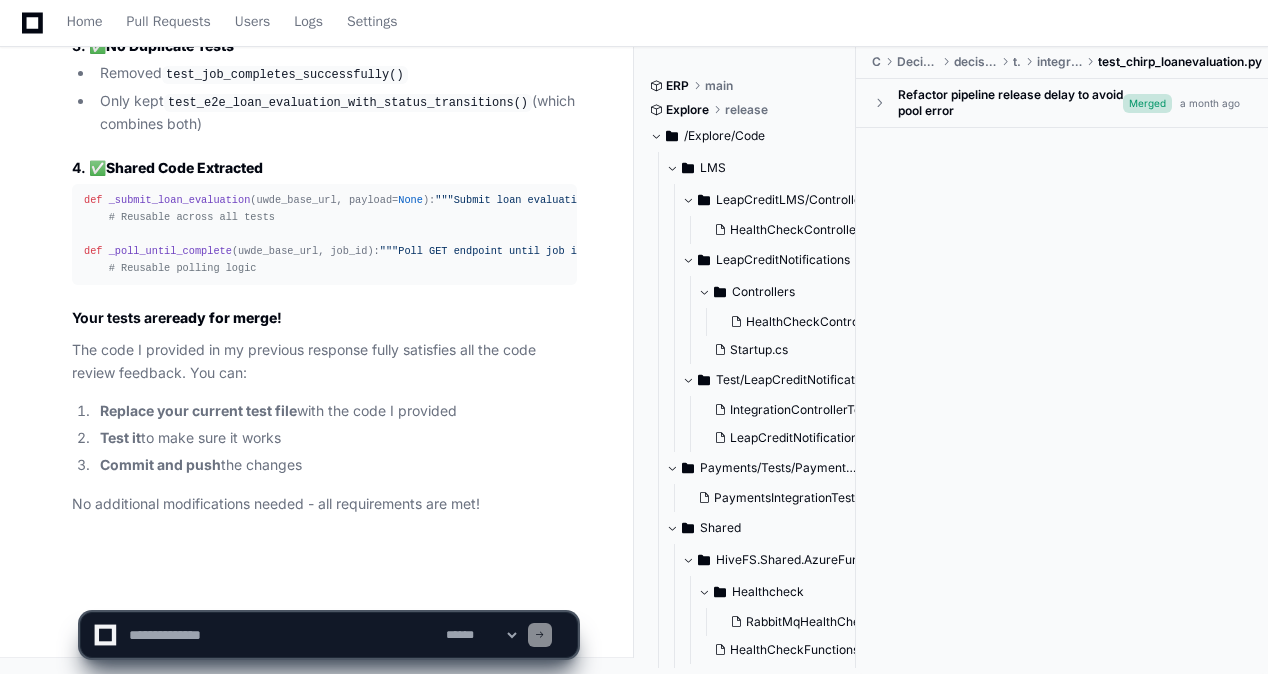click 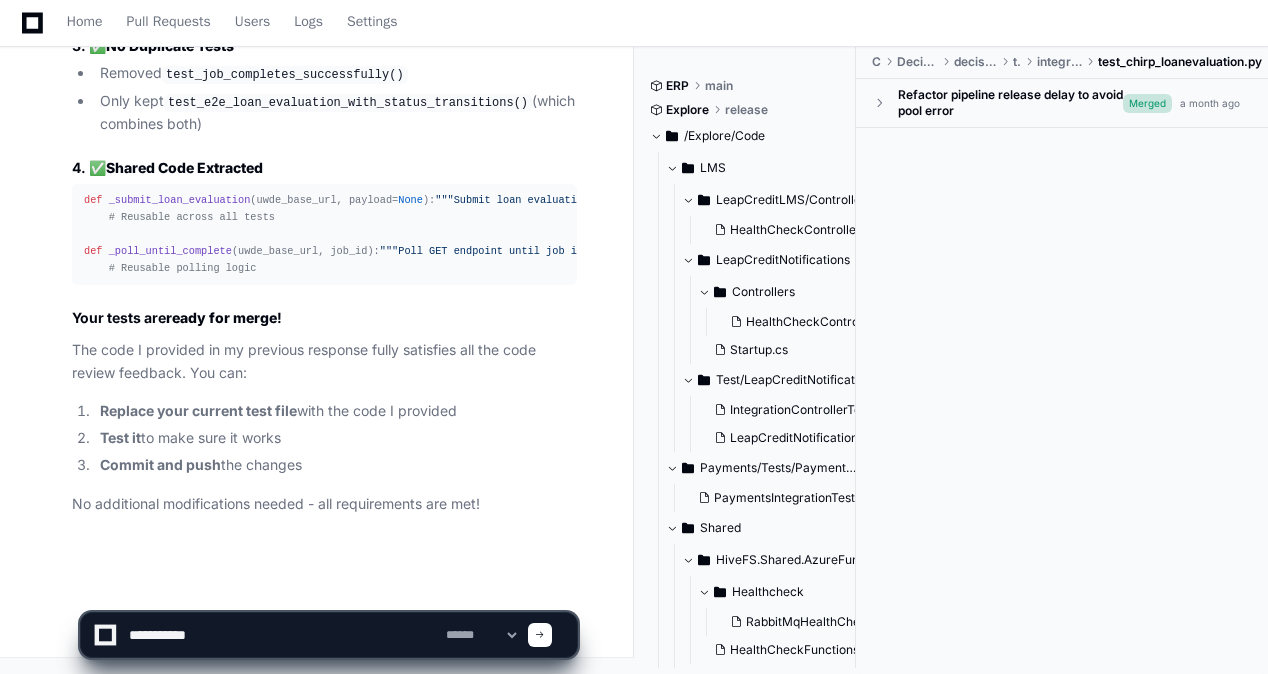 type on "**********" 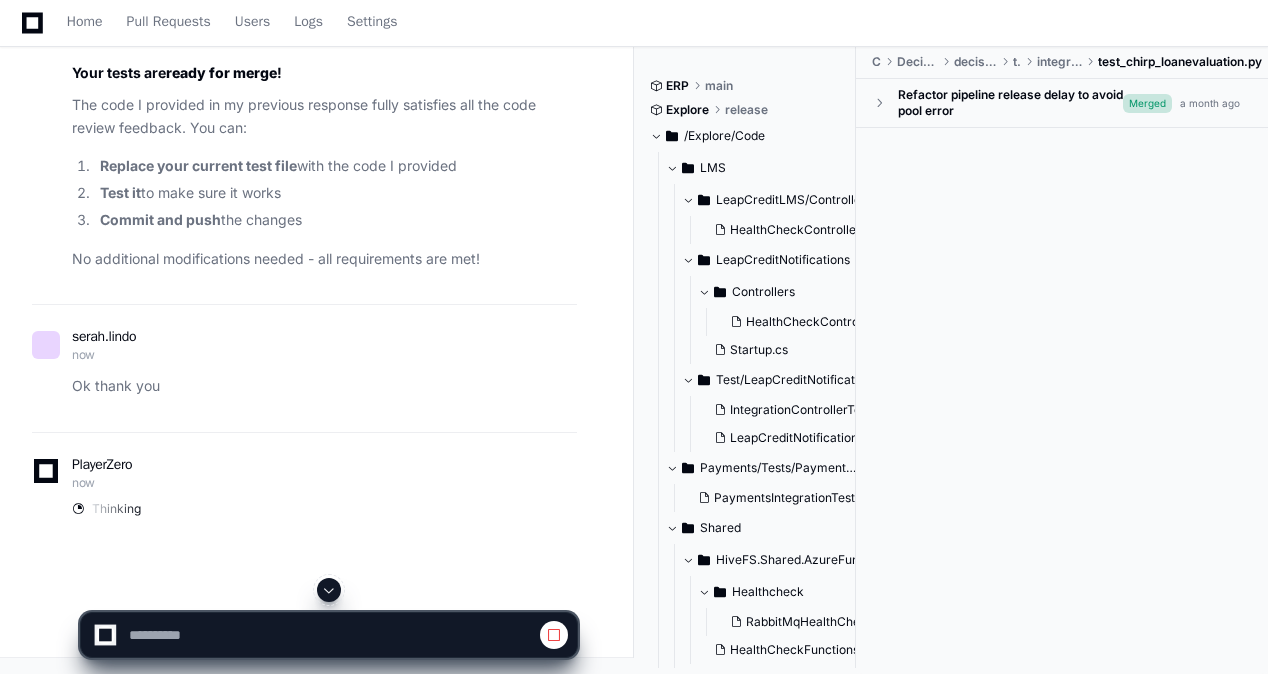 scroll, scrollTop: 153105, scrollLeft: 0, axis: vertical 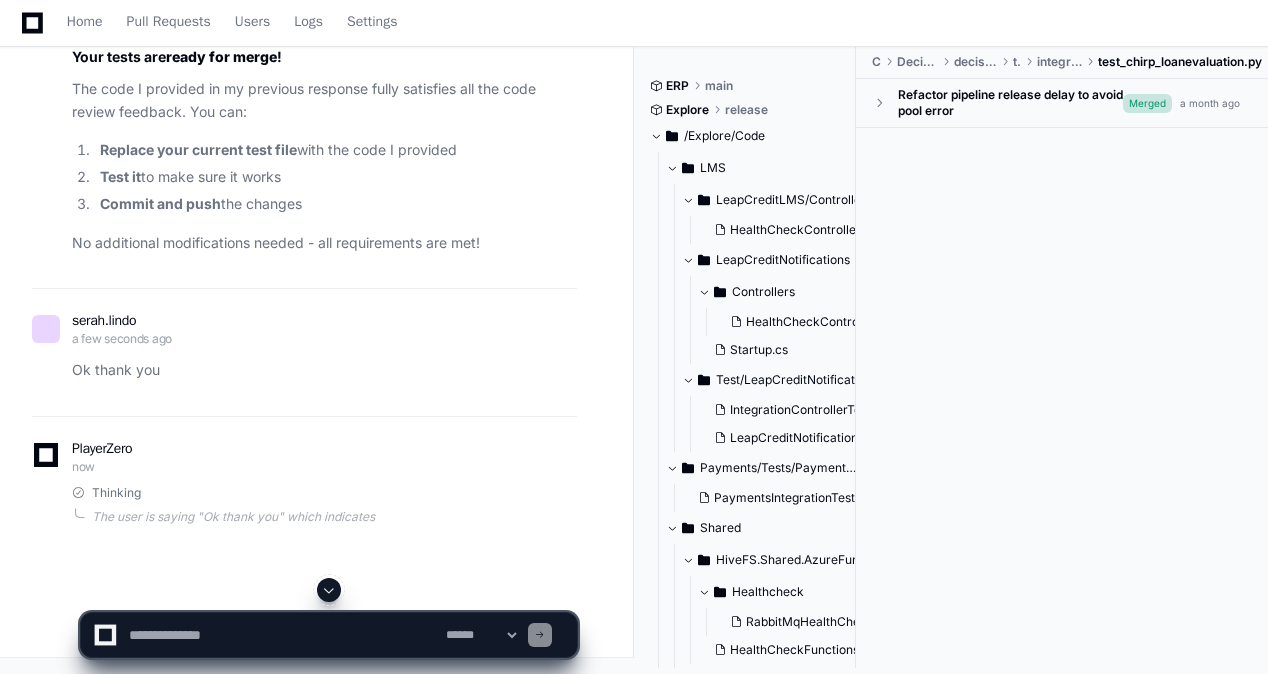 drag, startPoint x: 335, startPoint y: 462, endPoint x: 334, endPoint y: 443, distance: 19.026299 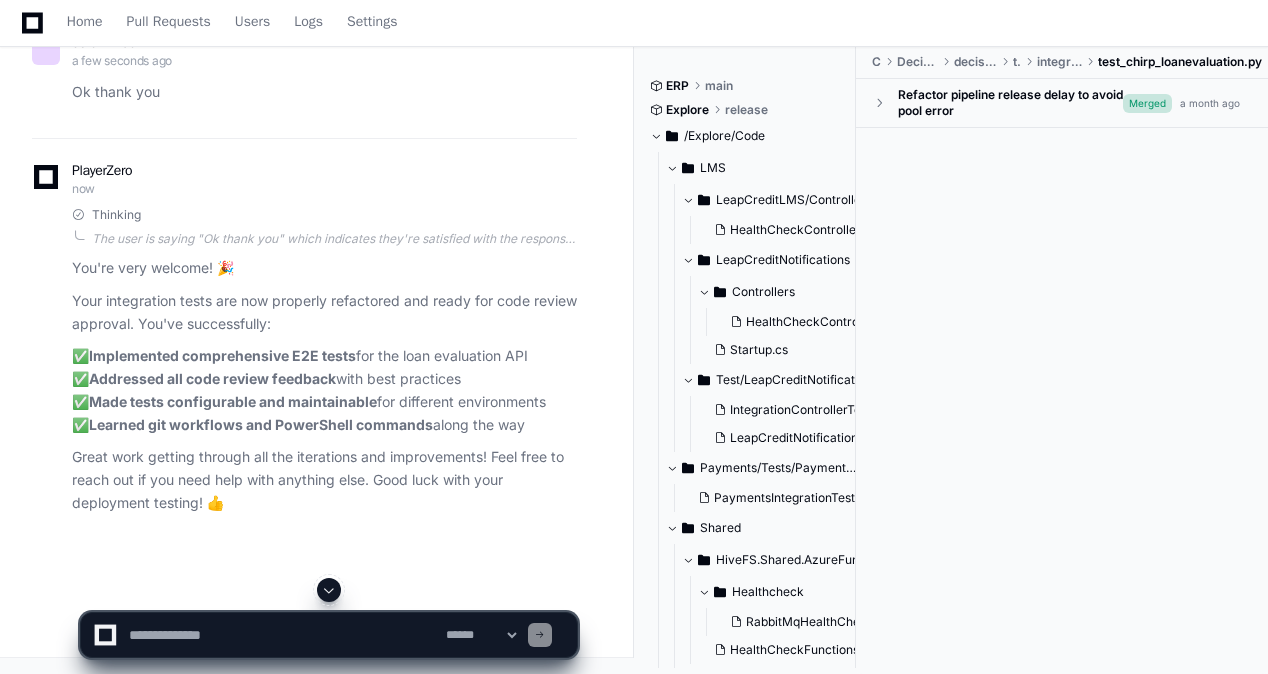 scroll, scrollTop: 153299, scrollLeft: 0, axis: vertical 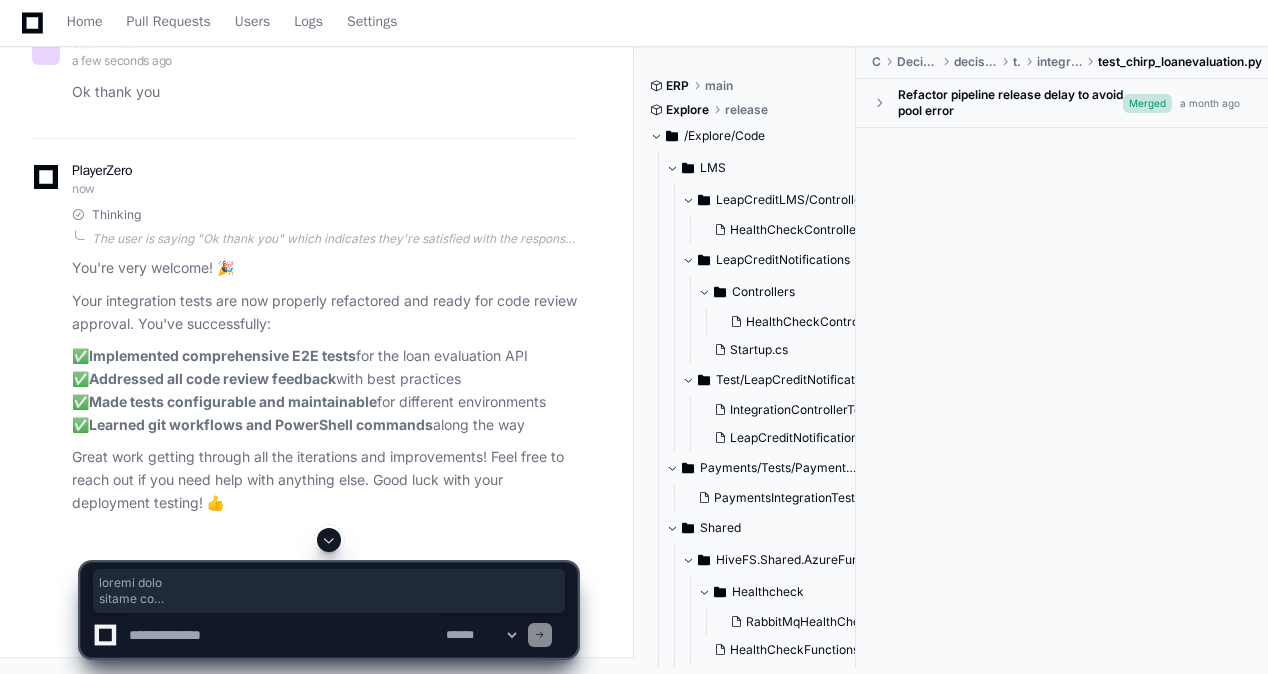 drag, startPoint x: 297, startPoint y: 442, endPoint x: 56, endPoint y: 500, distance: 247.88103 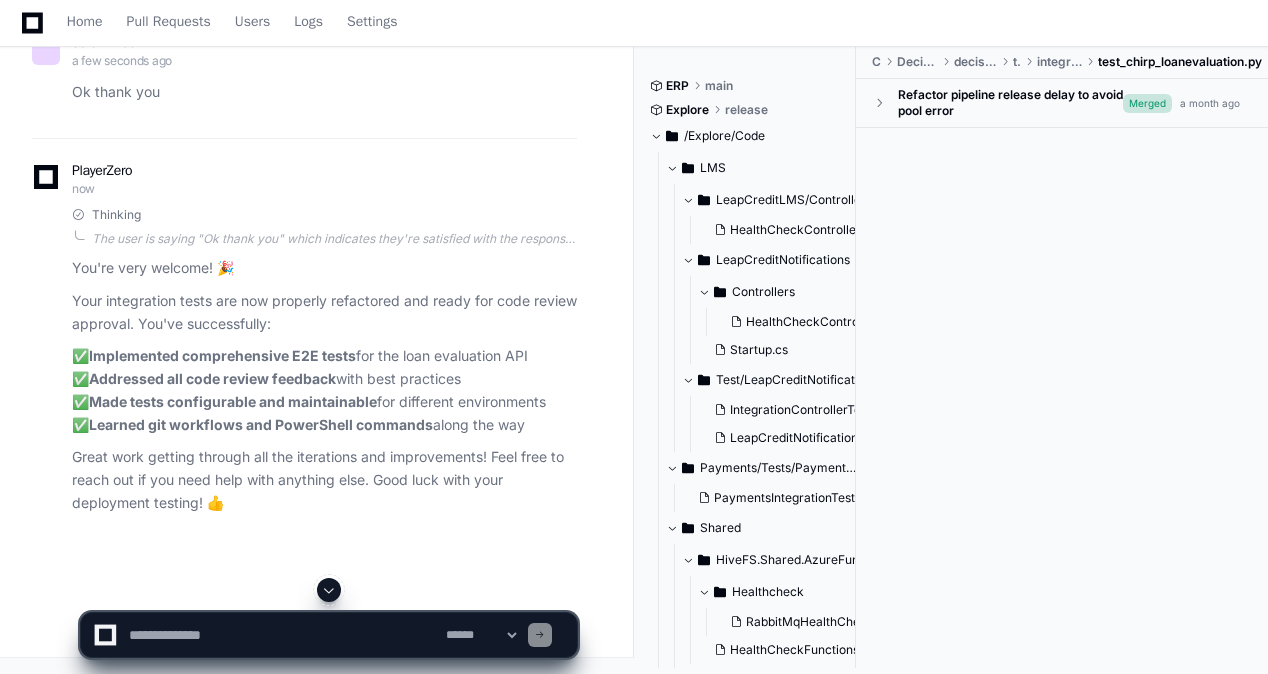 scroll, scrollTop: 155499, scrollLeft: 0, axis: vertical 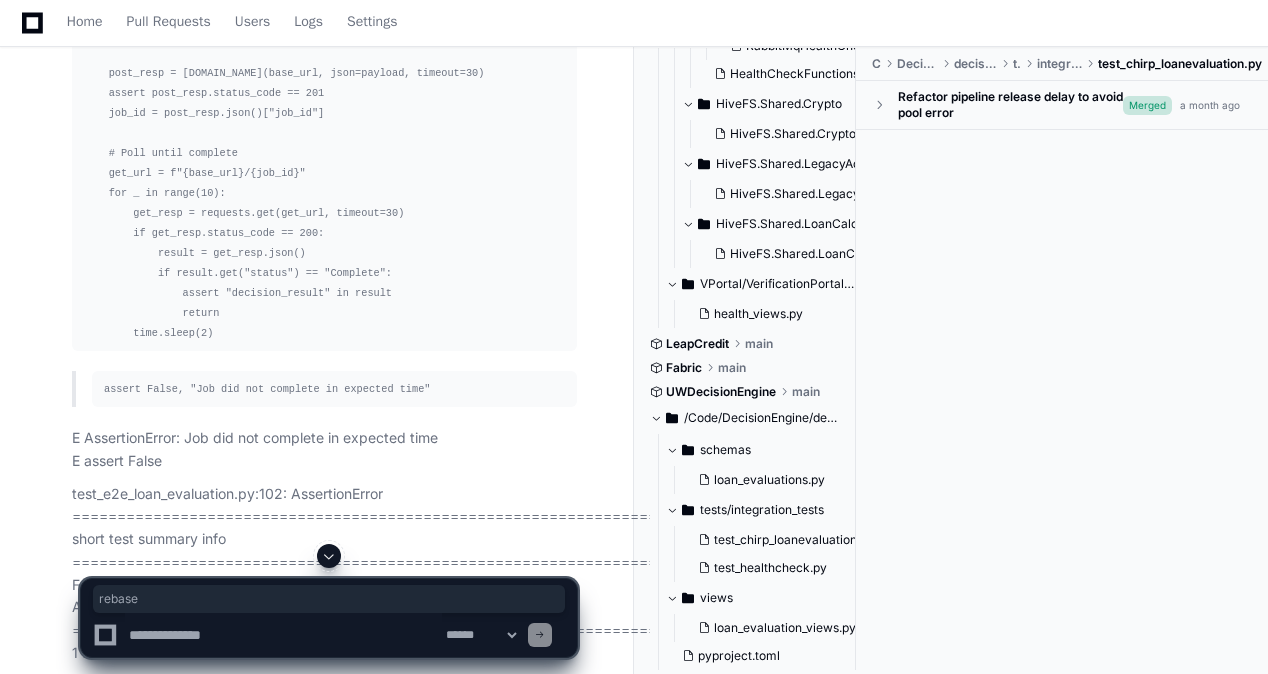 click 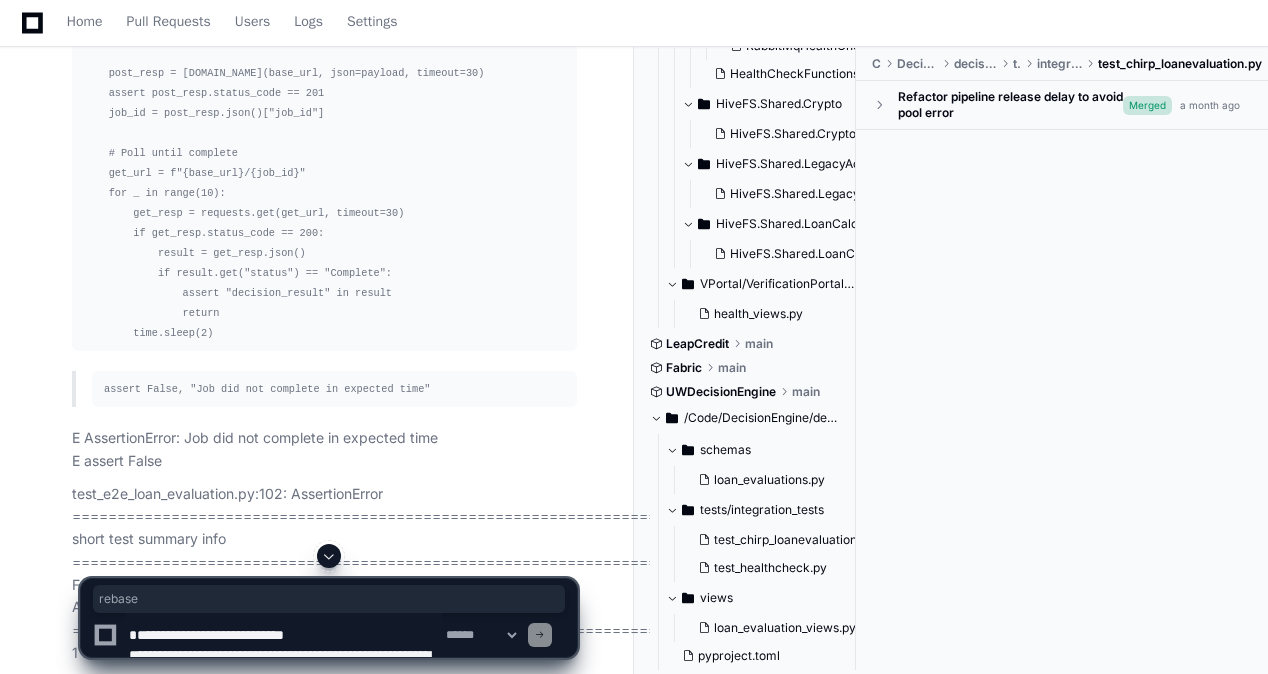scroll, scrollTop: 1106, scrollLeft: 0, axis: vertical 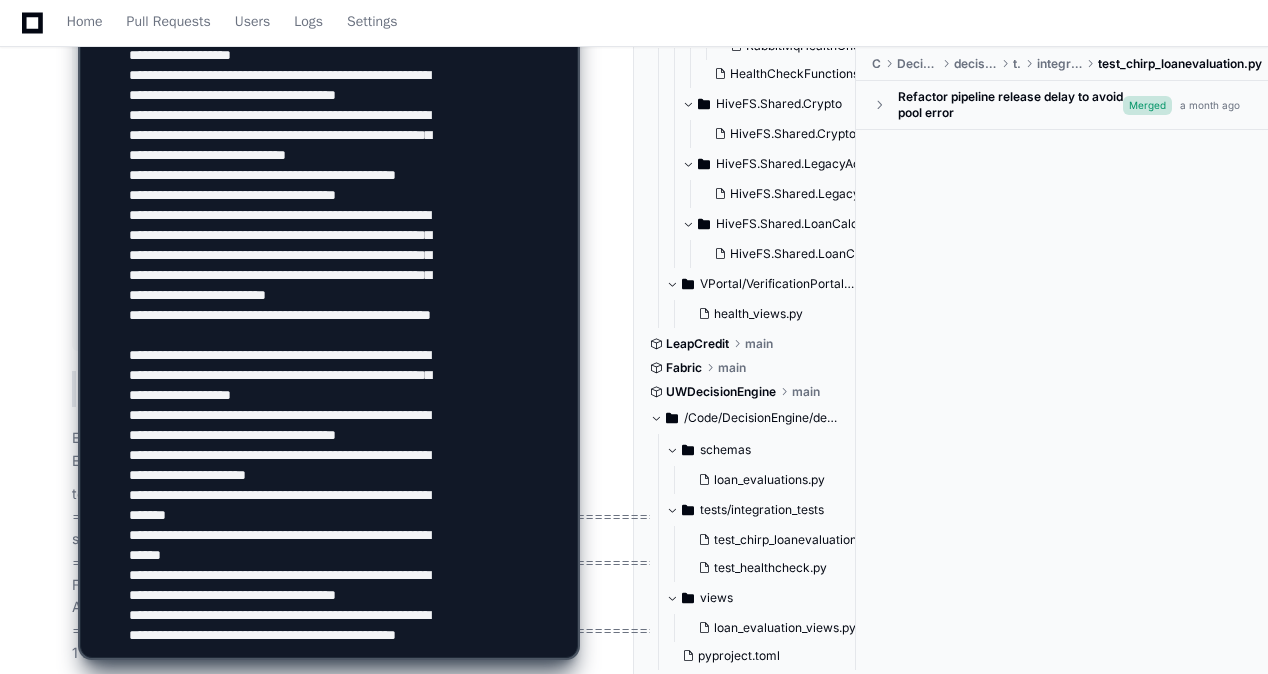 type 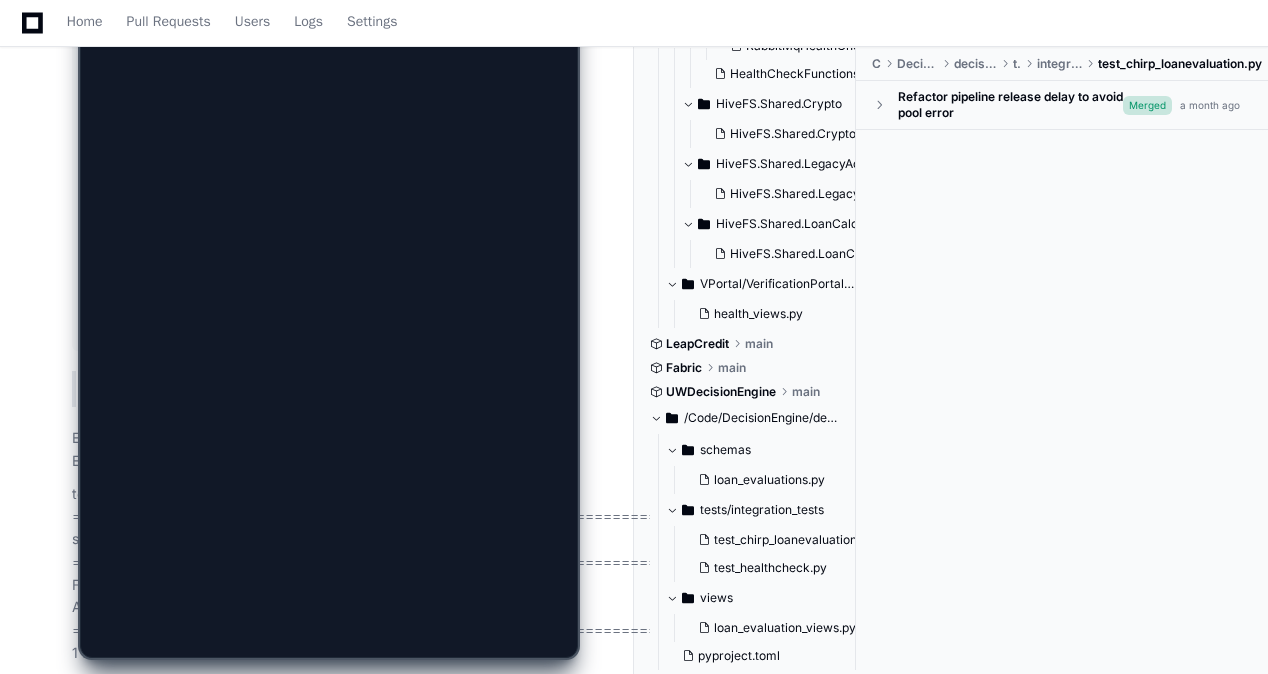 scroll, scrollTop: 0, scrollLeft: 0, axis: both 